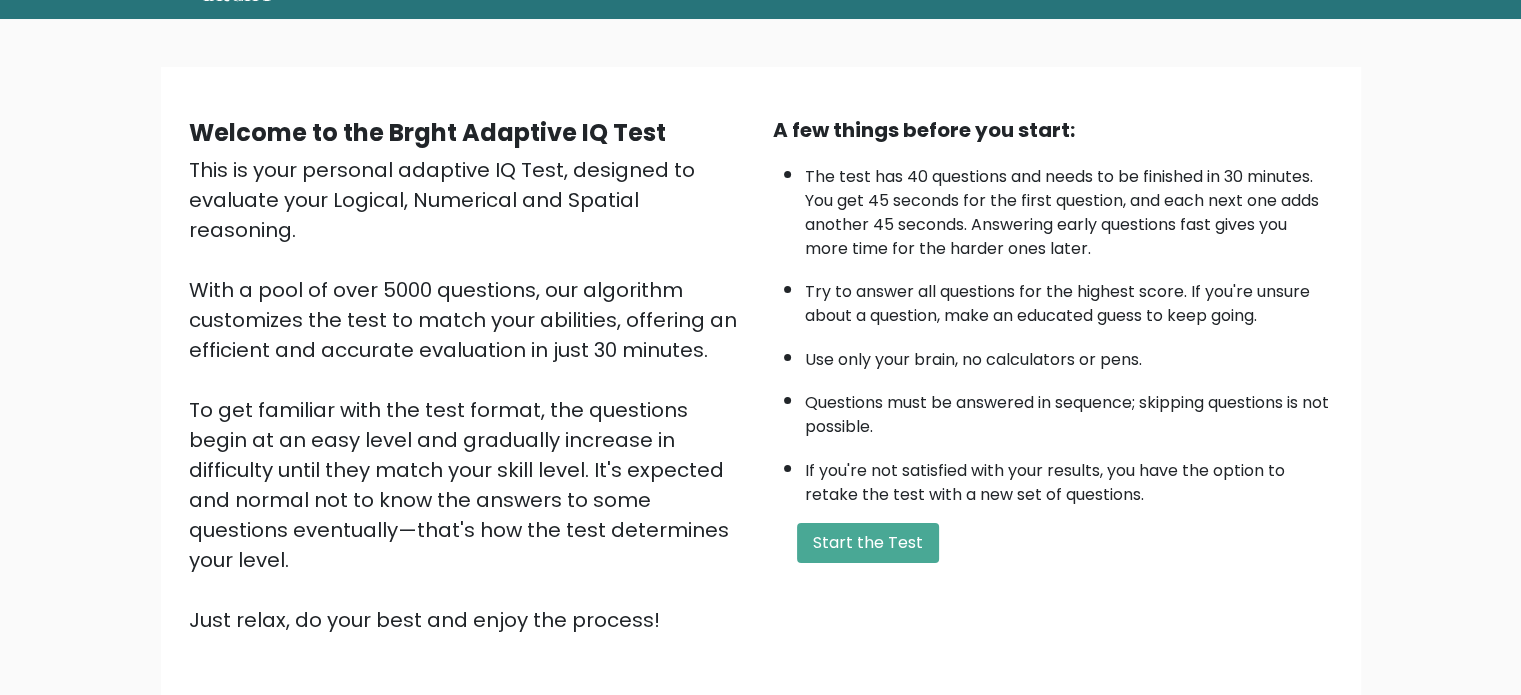 scroll, scrollTop: 92, scrollLeft: 0, axis: vertical 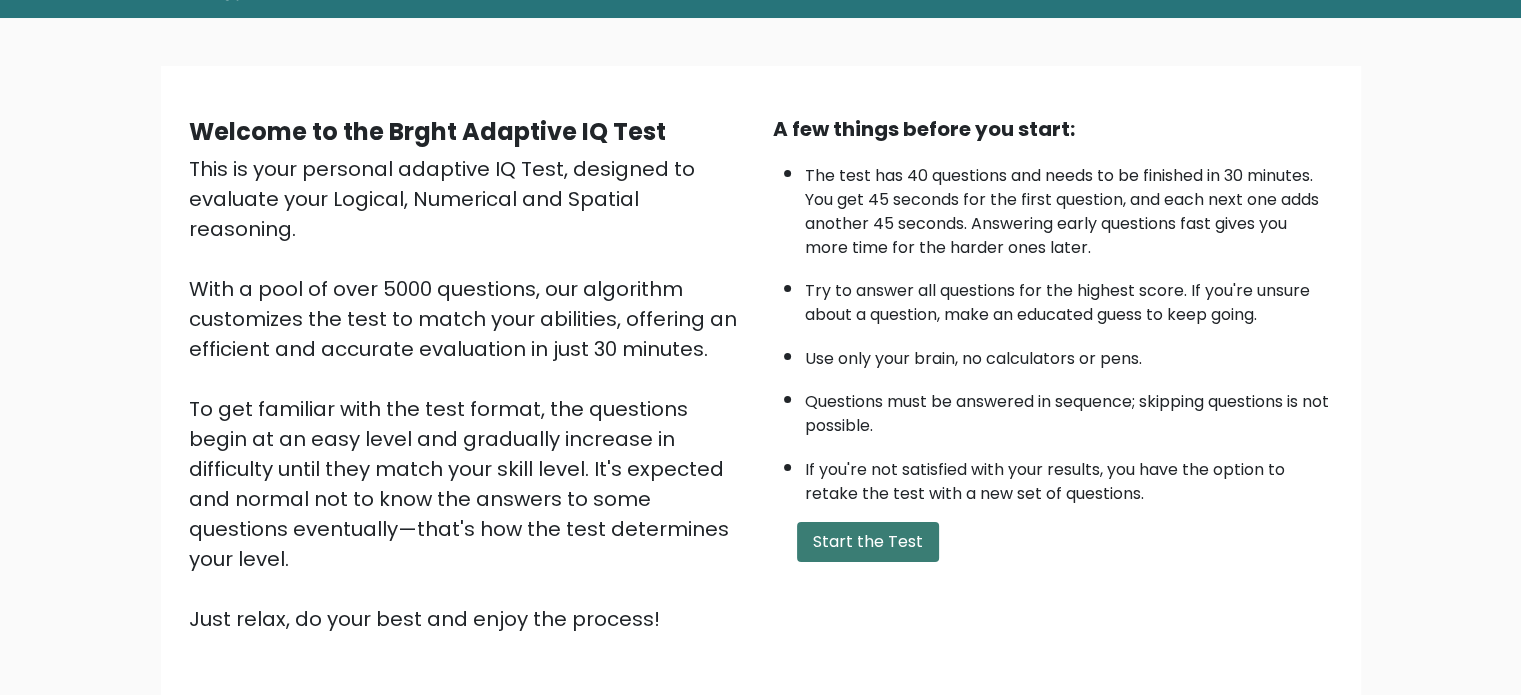 click on "Start the Test" at bounding box center (868, 542) 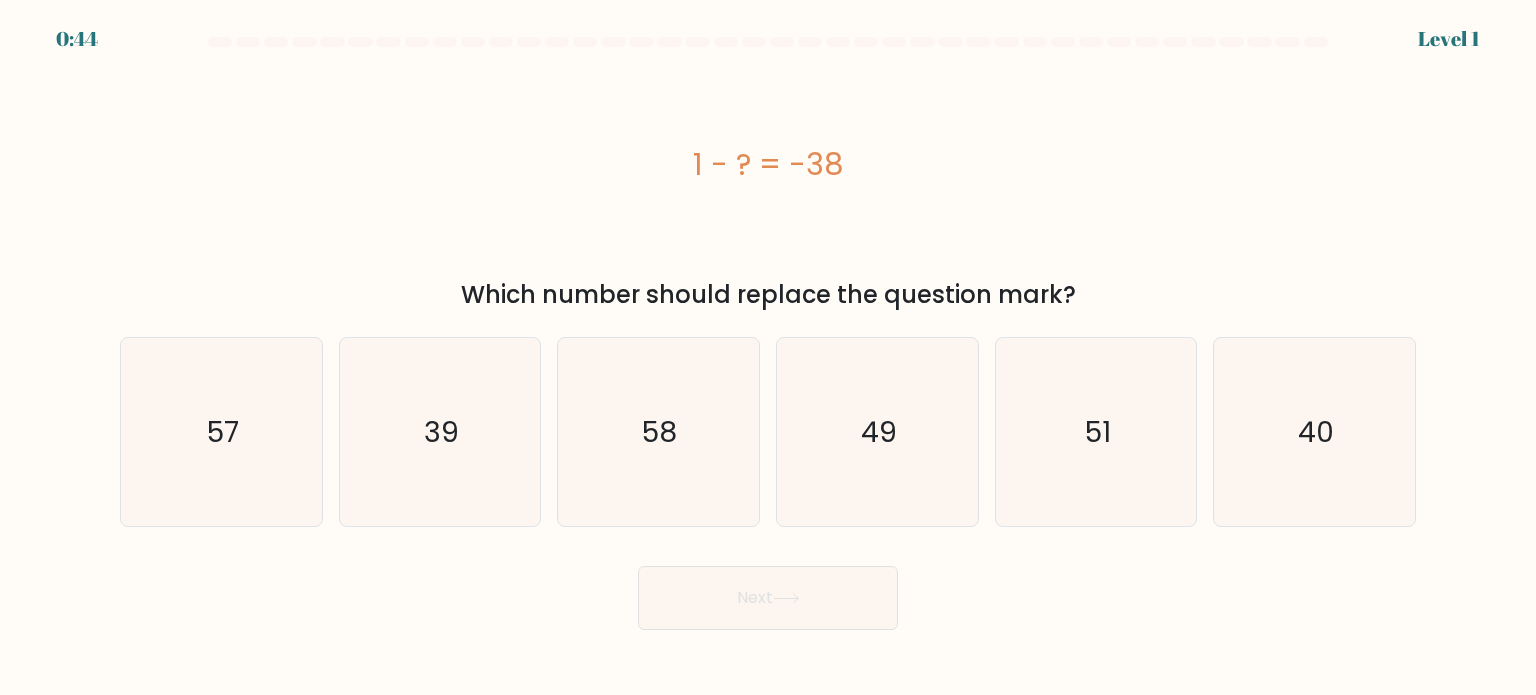 scroll, scrollTop: 0, scrollLeft: 0, axis: both 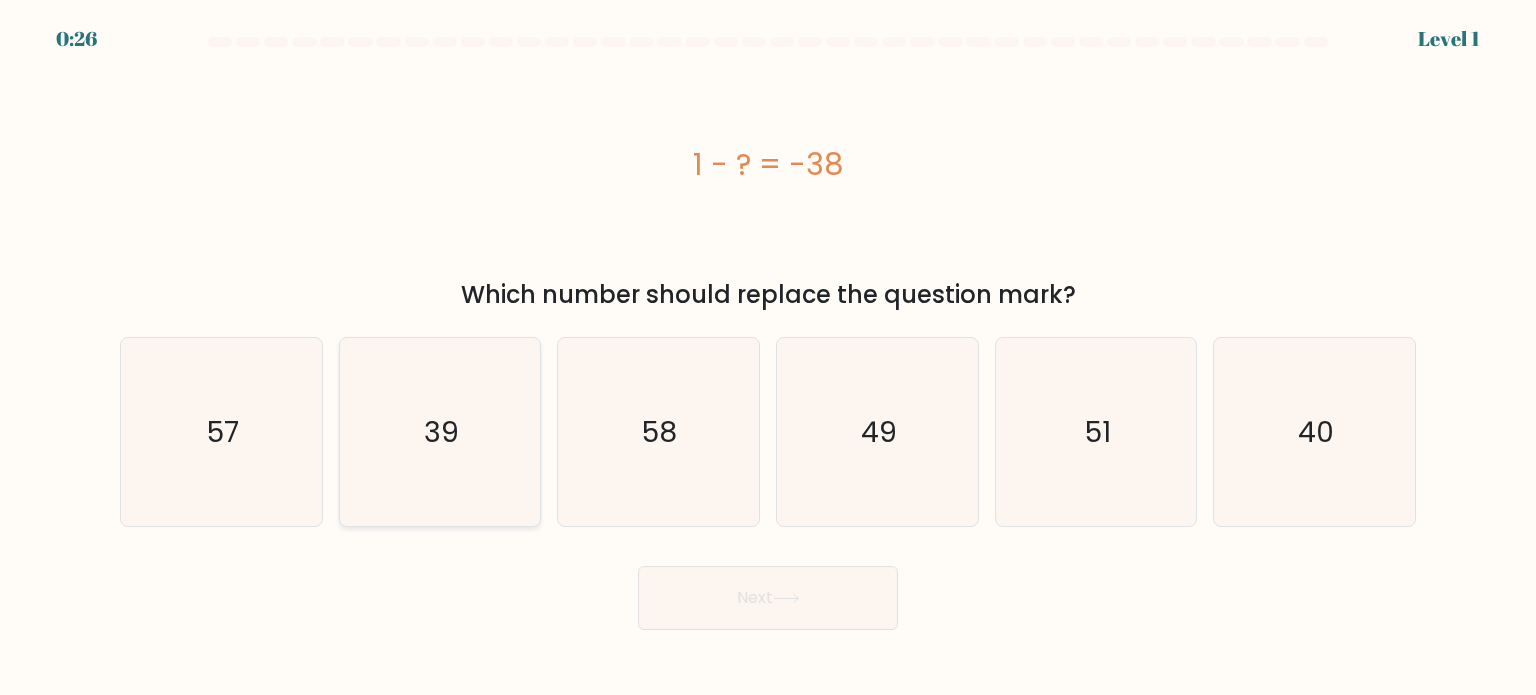 click on "39" at bounding box center (441, 431) 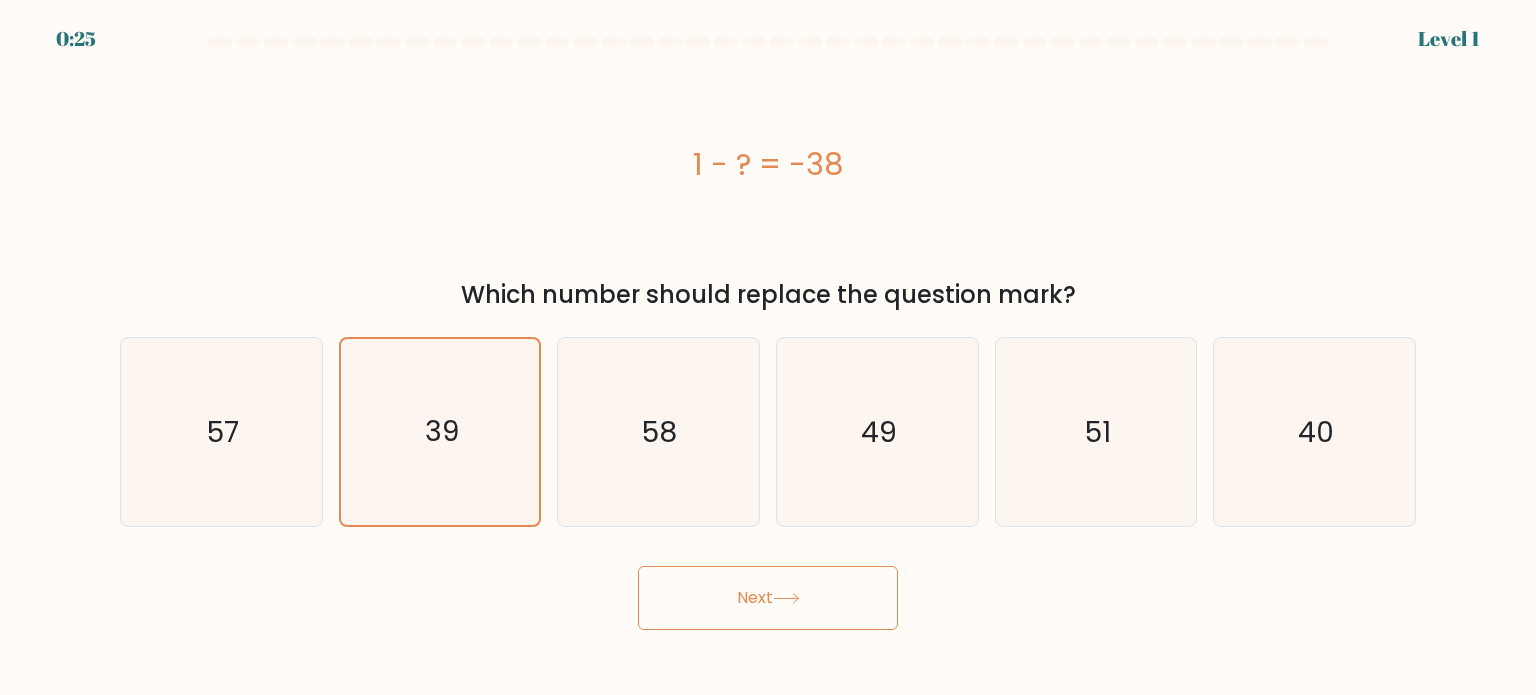click on "Next" at bounding box center (768, 598) 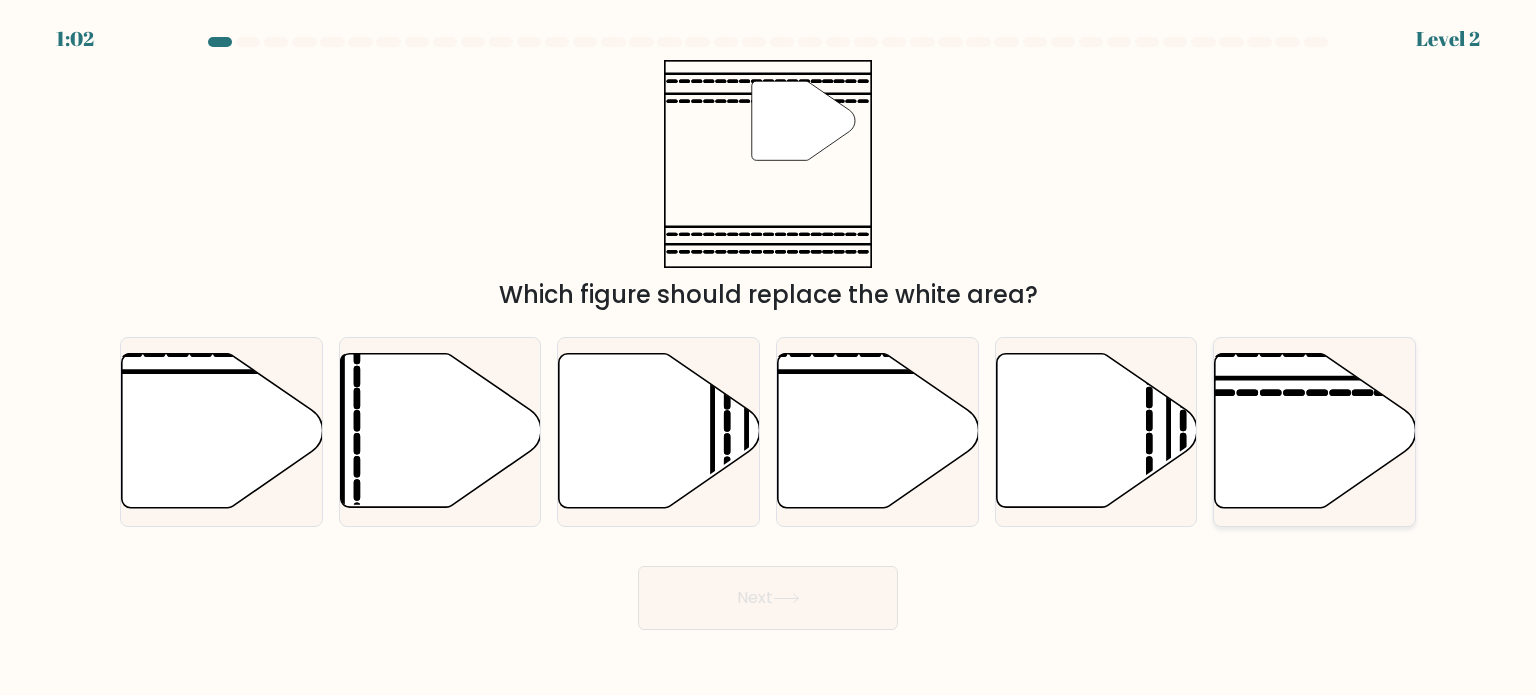 click at bounding box center (1315, 431) 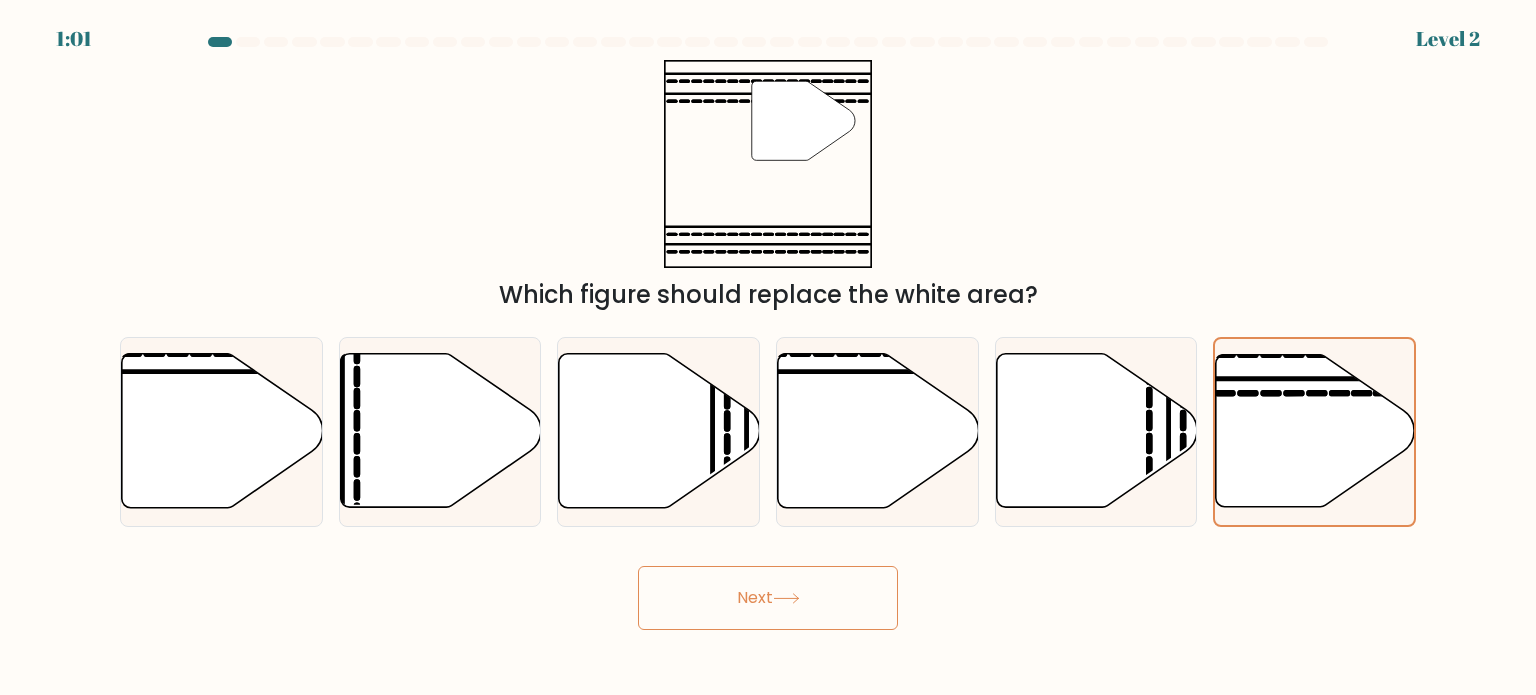 click on "1:01
Level 2" at bounding box center [768, 347] 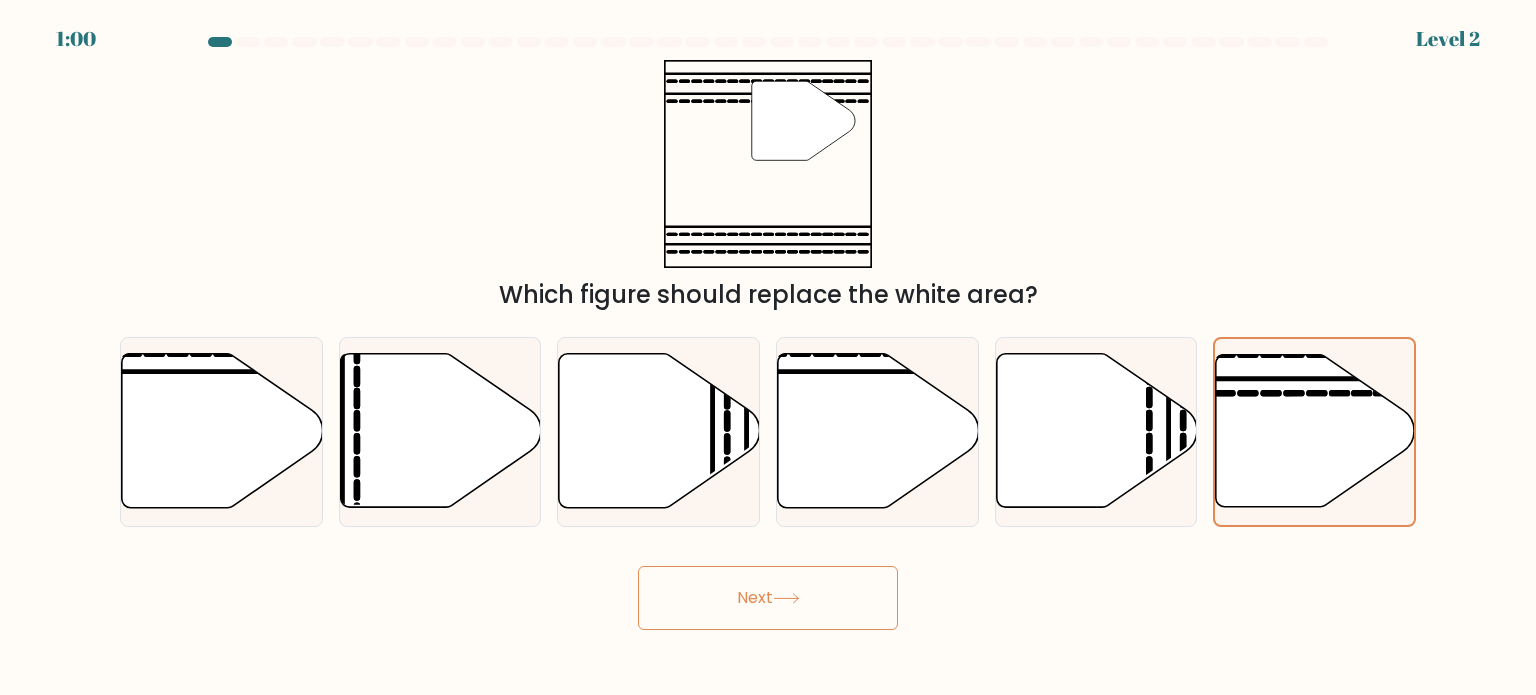 click on "Next" at bounding box center [768, 598] 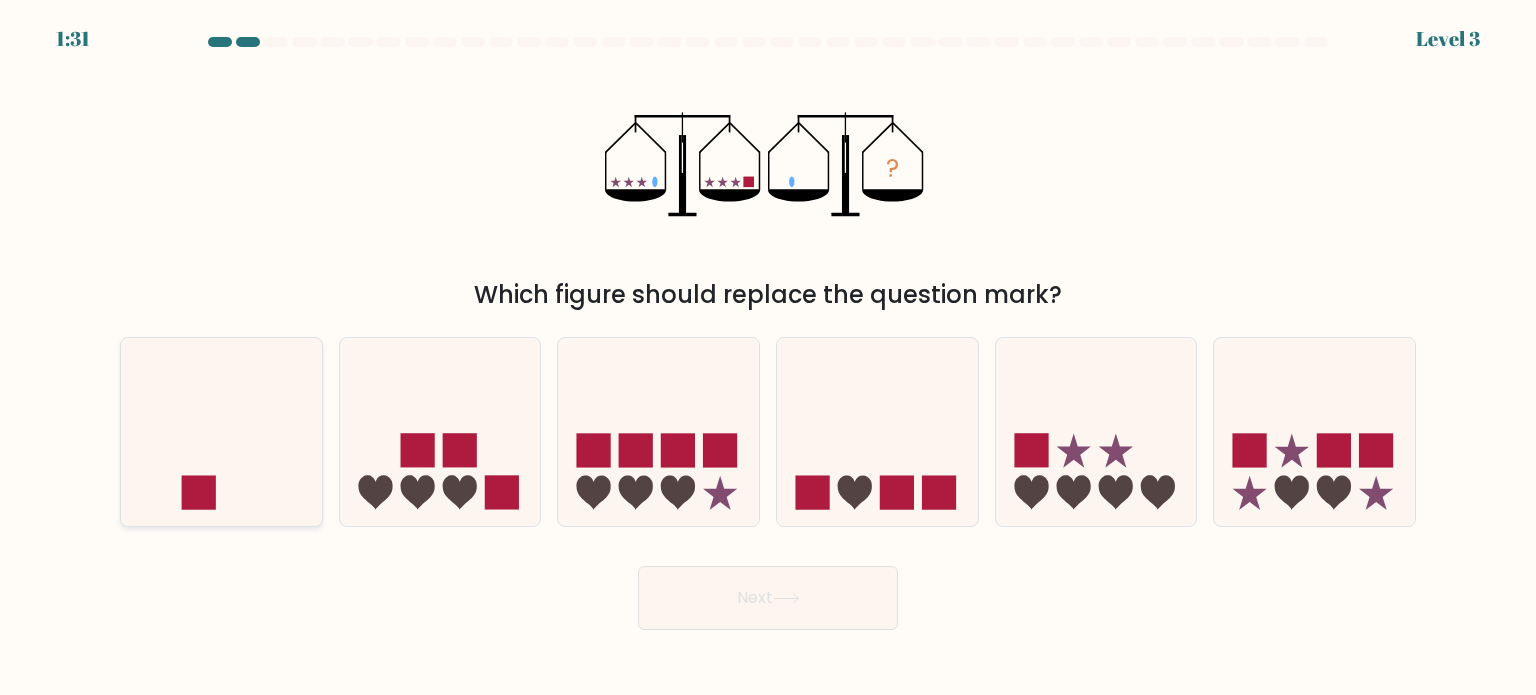 click at bounding box center (221, 432) 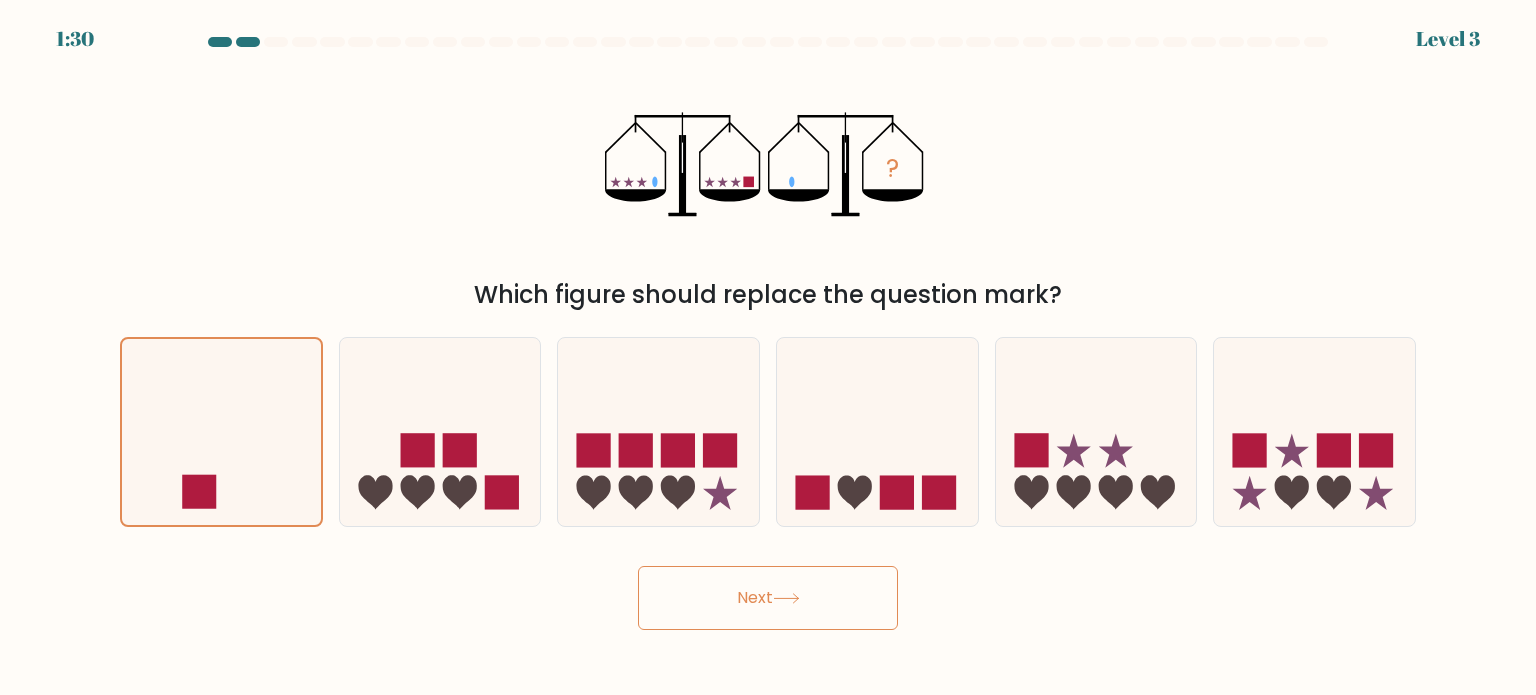 click on "Next" at bounding box center (768, 598) 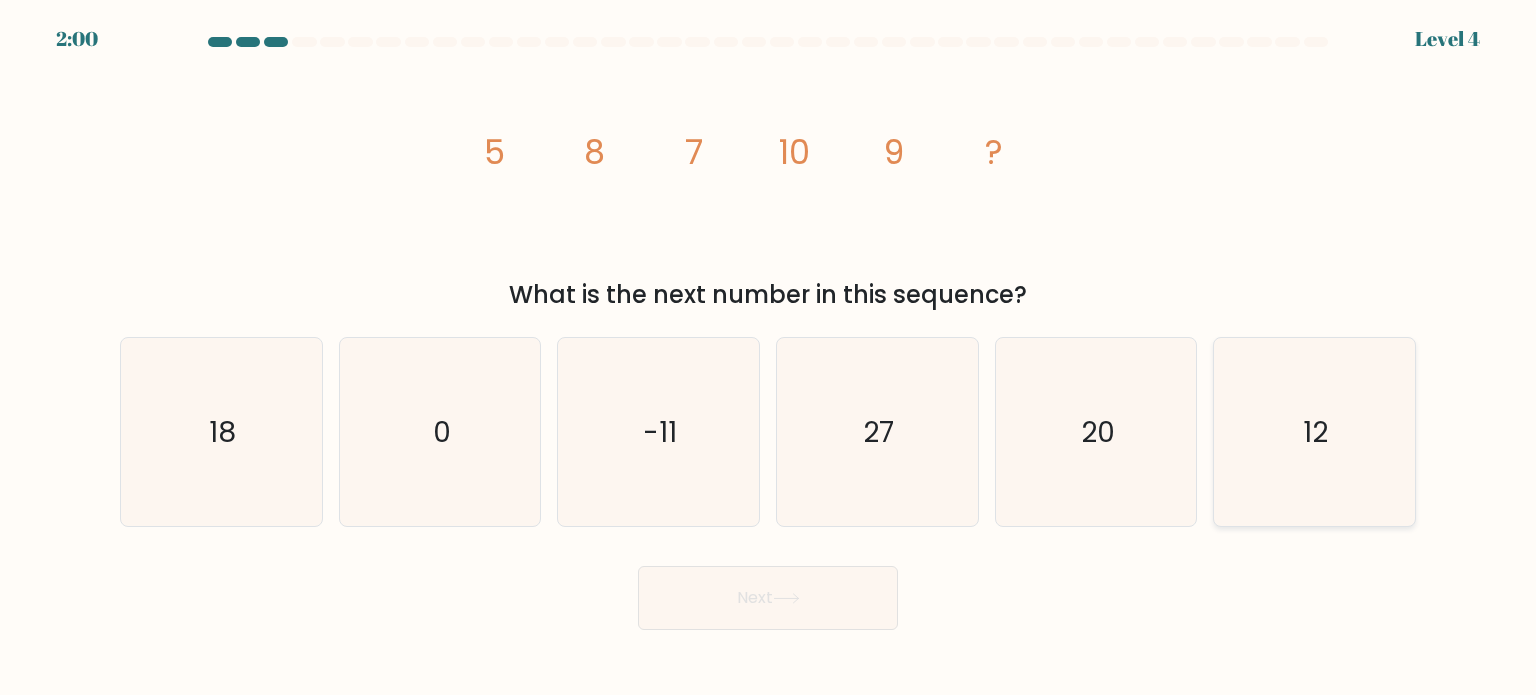 click on "12" at bounding box center (1314, 432) 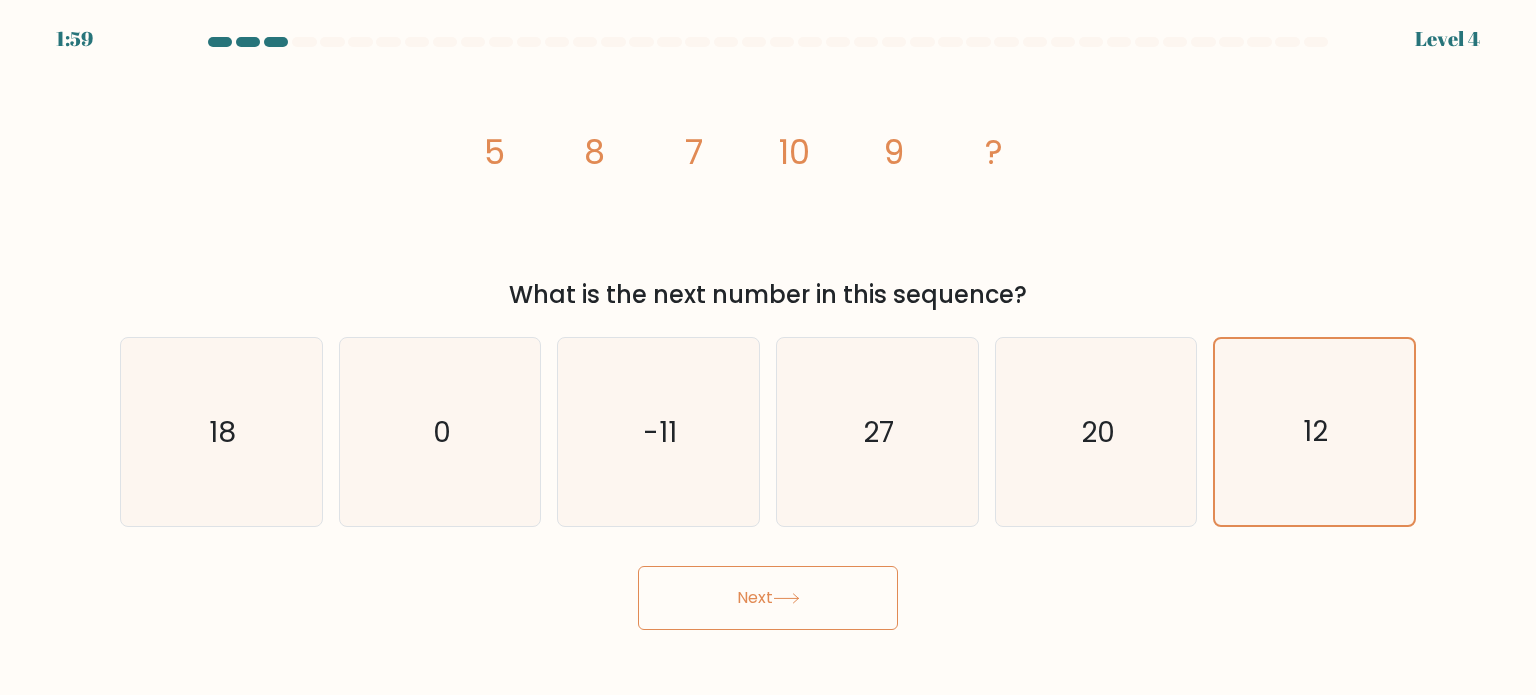click on "Next" at bounding box center (768, 598) 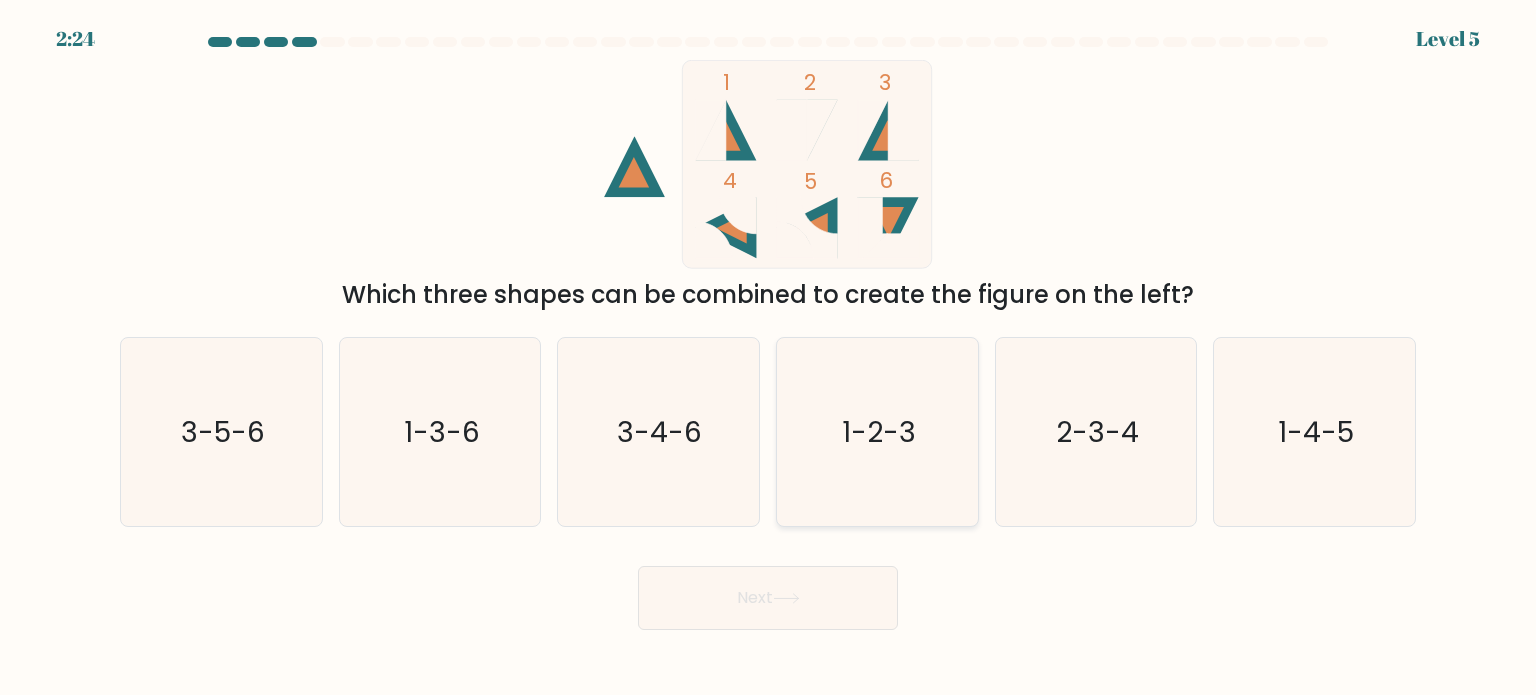 click on "1-2-3" at bounding box center [877, 432] 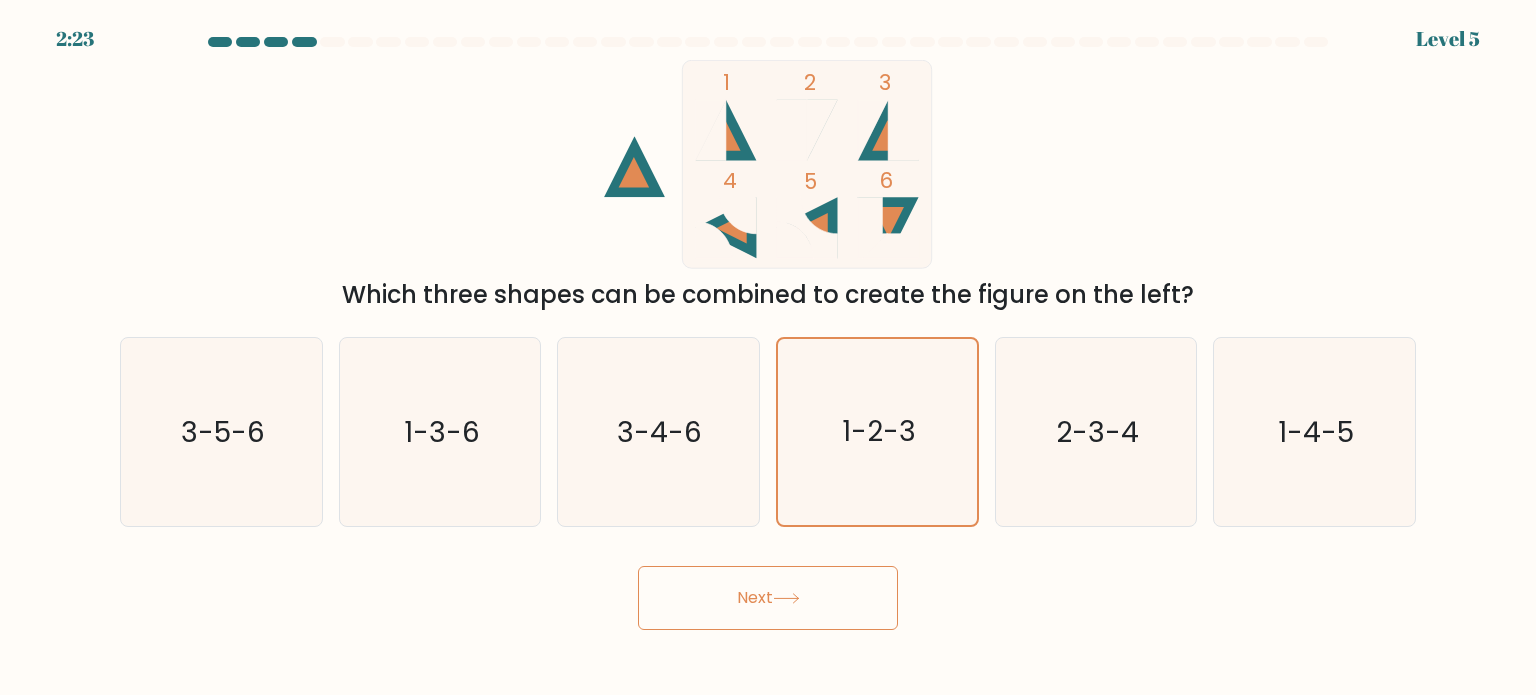 click on "Next" at bounding box center [768, 590] 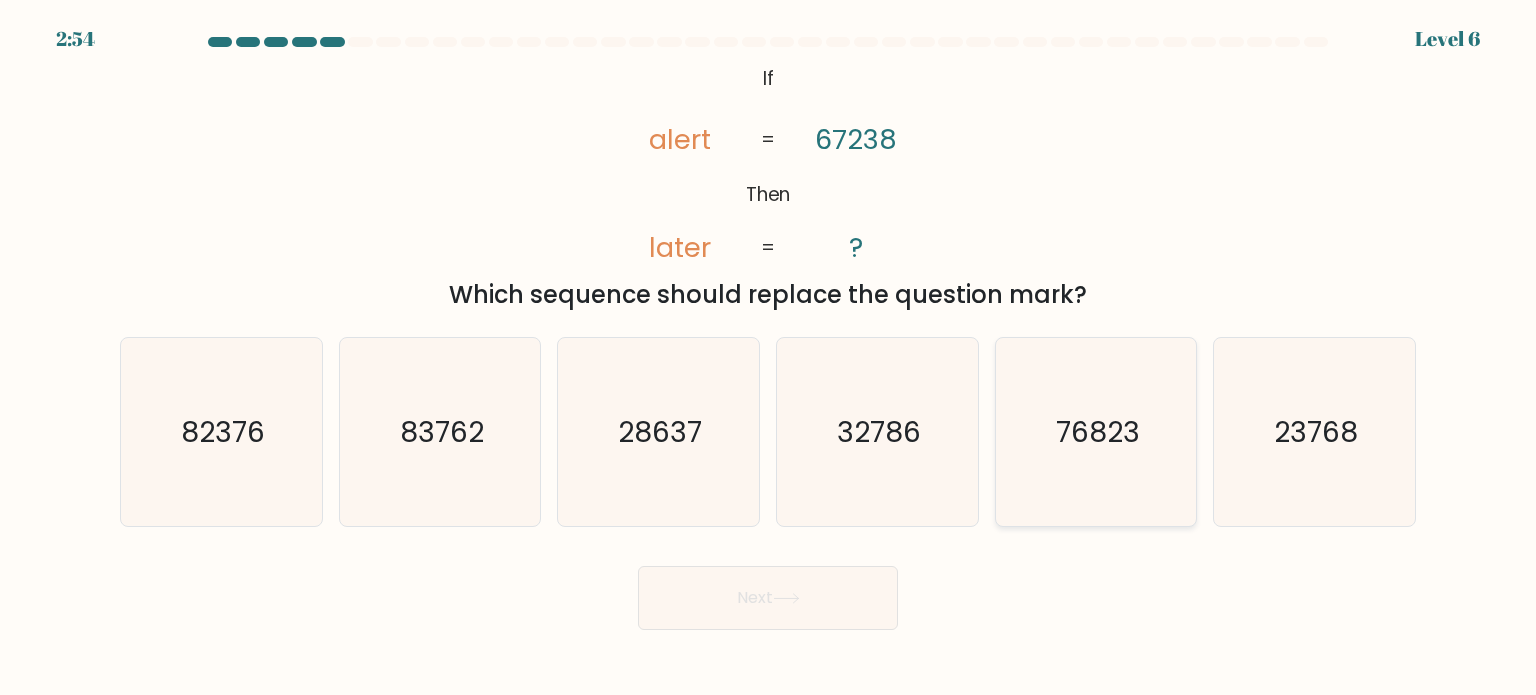 click on "76823" at bounding box center (1096, 432) 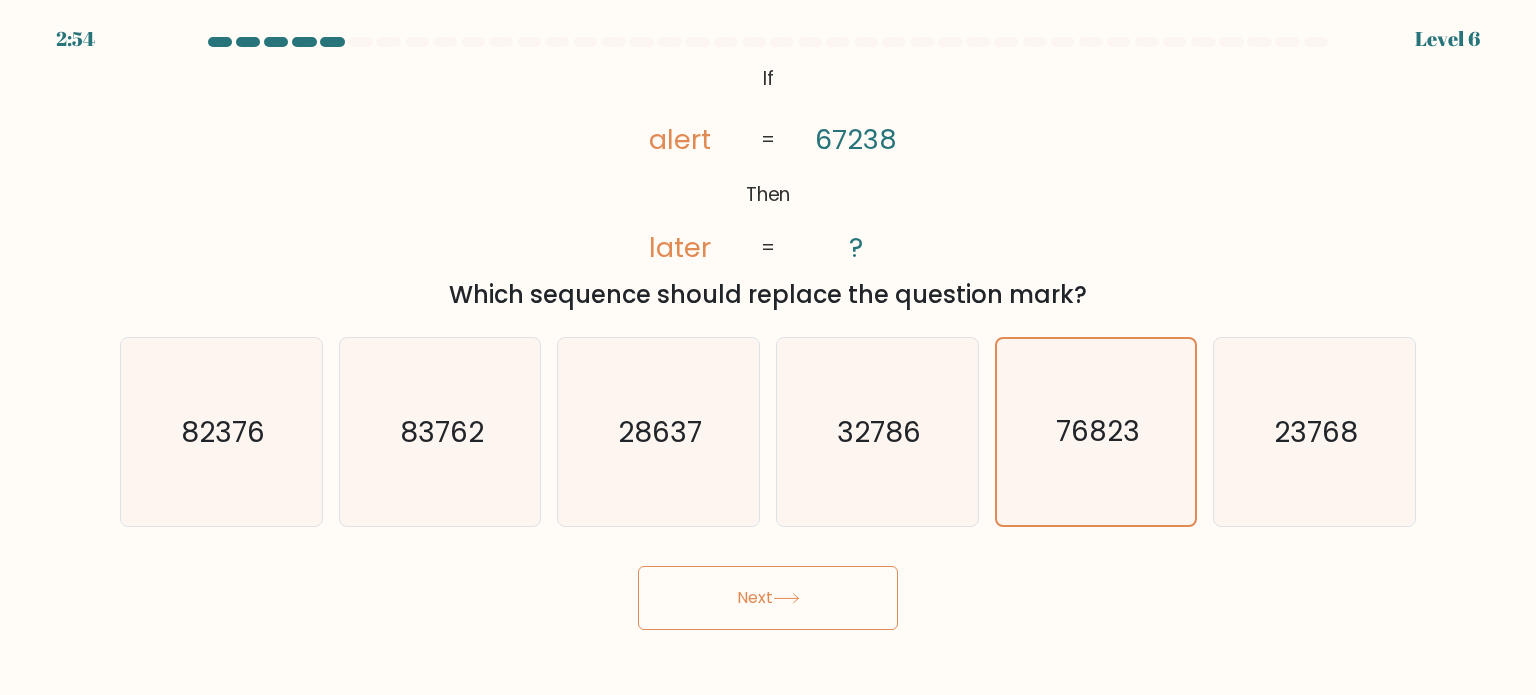 click on "Next" at bounding box center (768, 598) 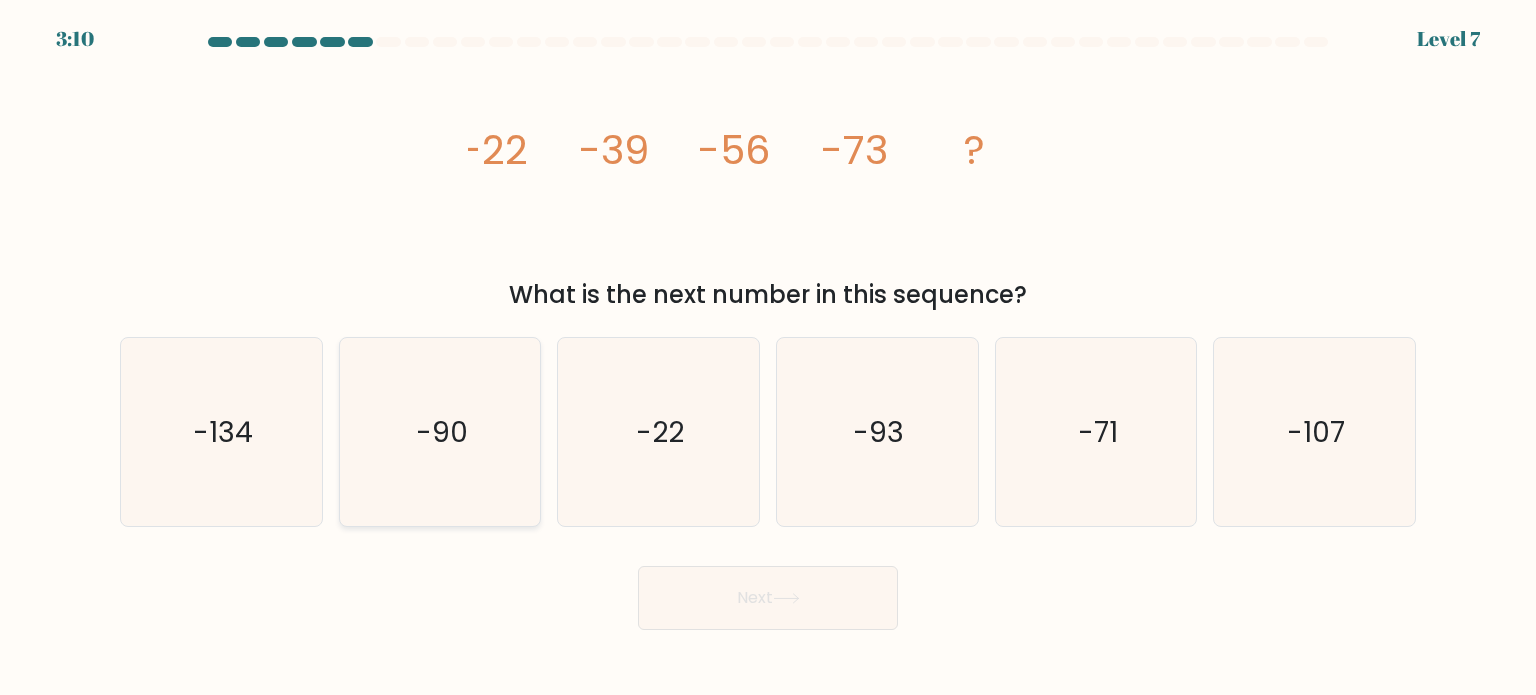 click on "-90" at bounding box center (440, 432) 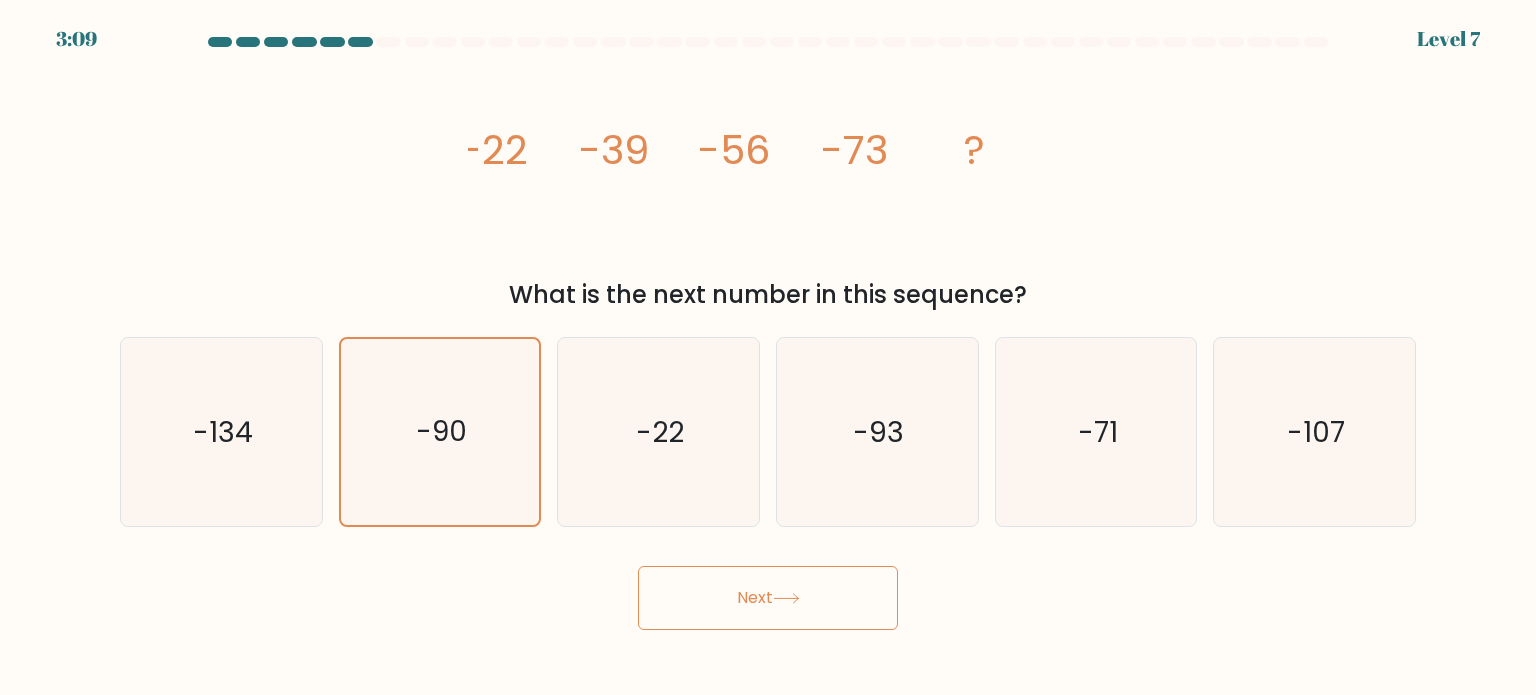 click on "Next" at bounding box center [768, 598] 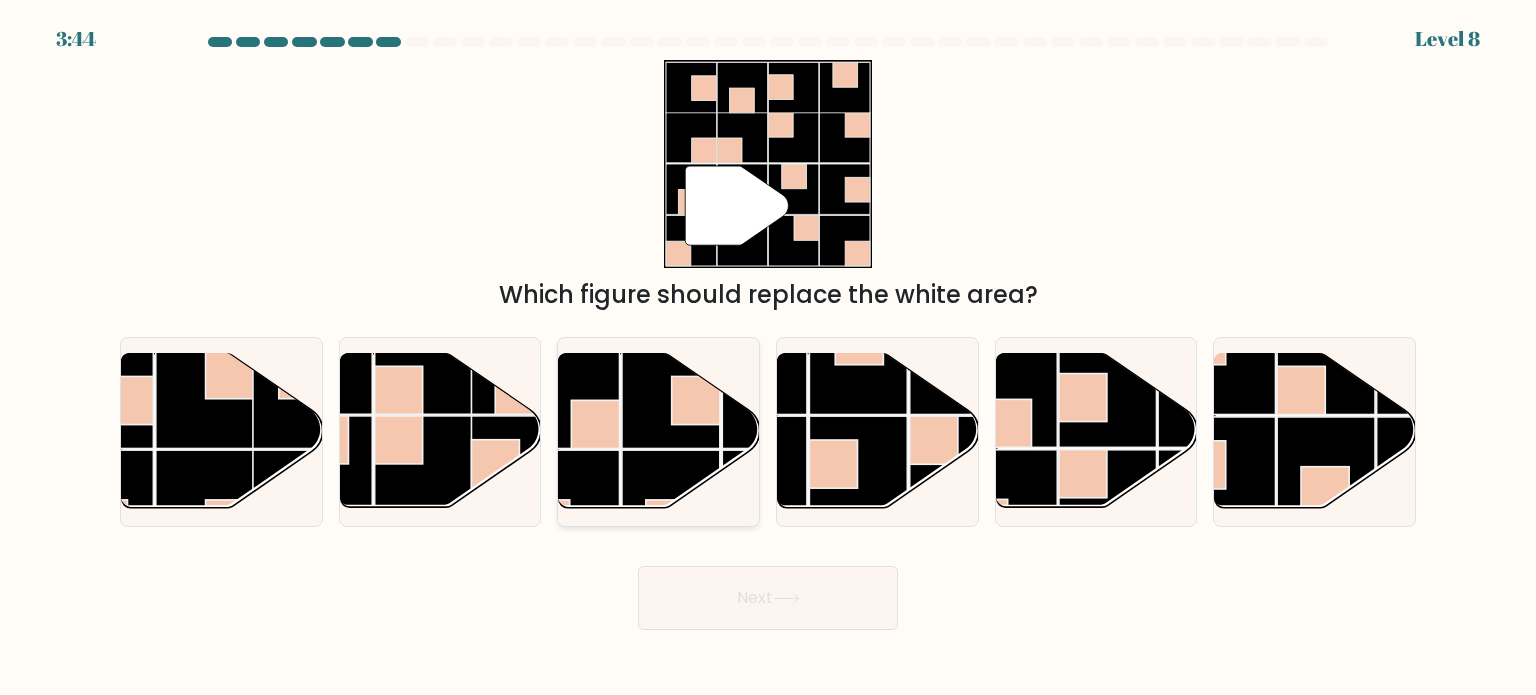 click at bounding box center [671, 400] 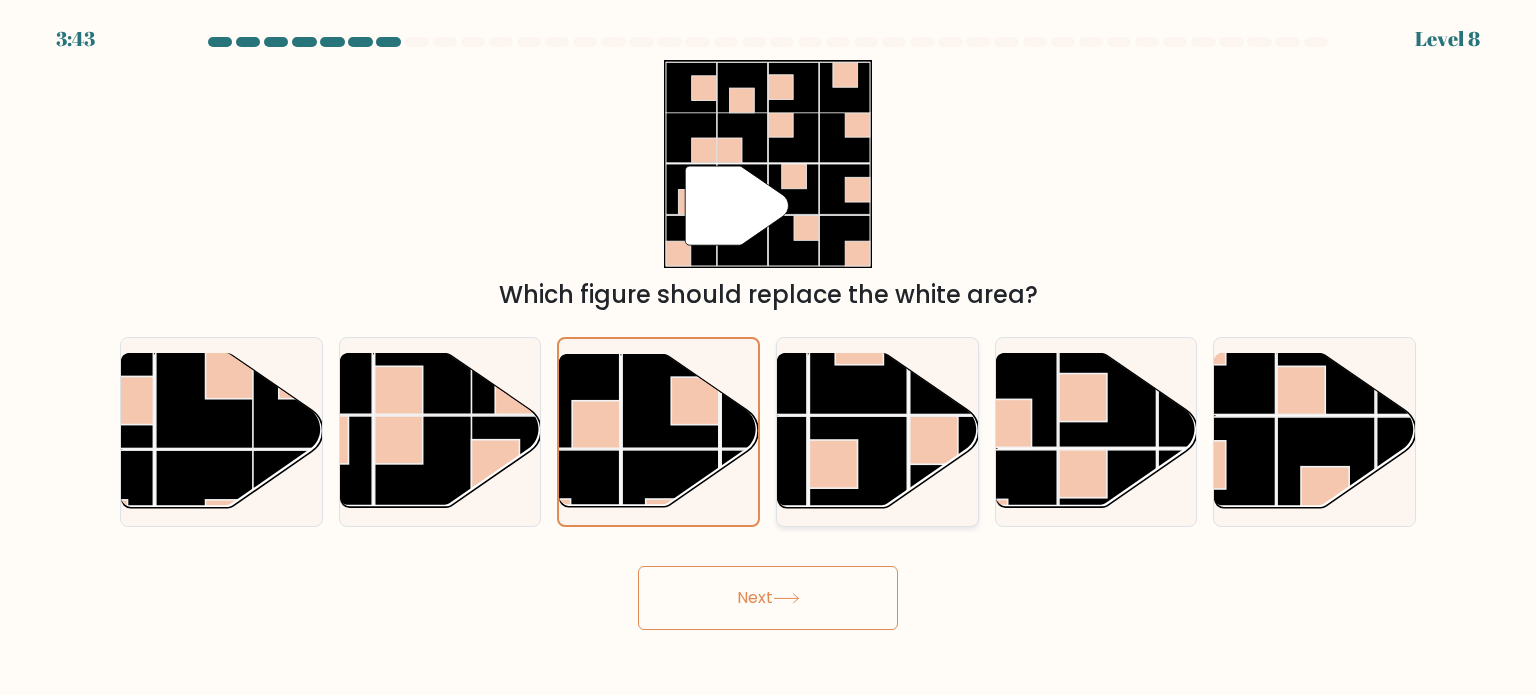 click at bounding box center (858, 366) 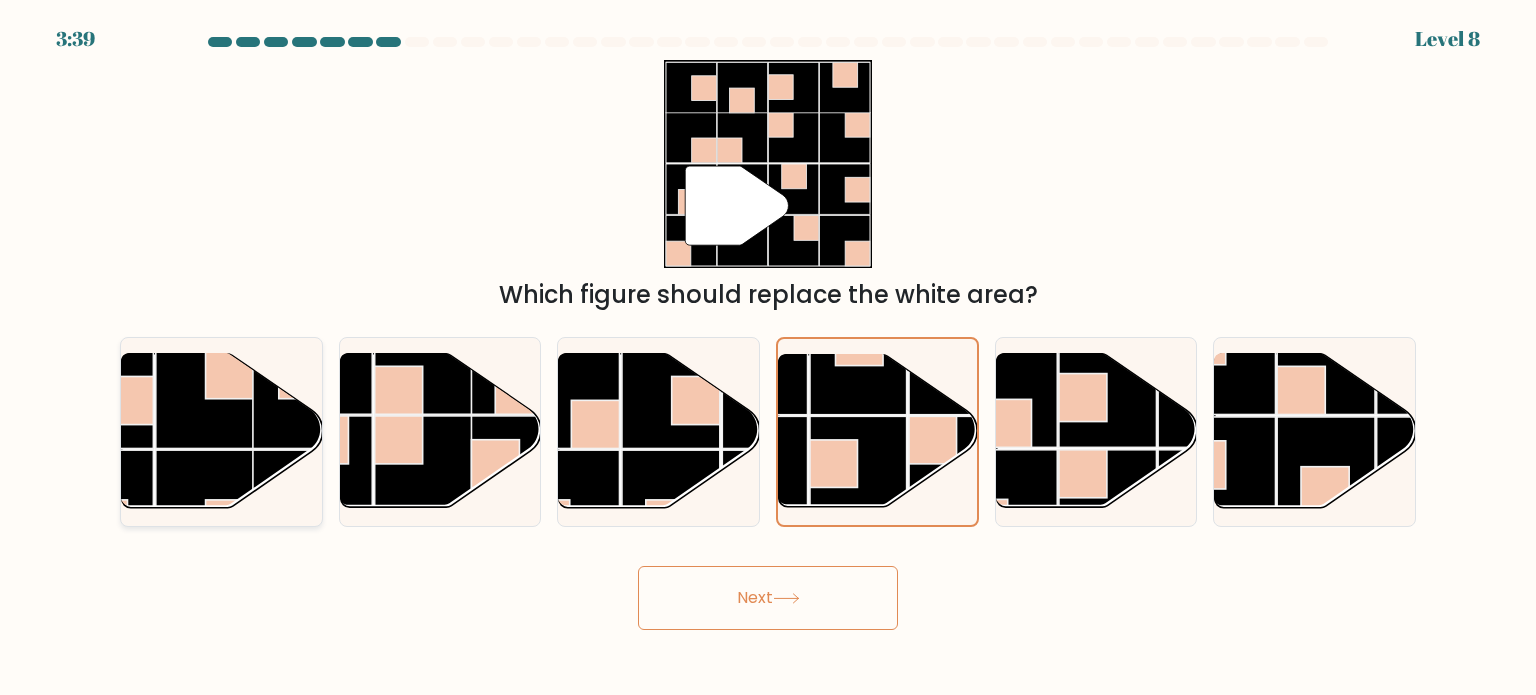 click at bounding box center [205, 400] 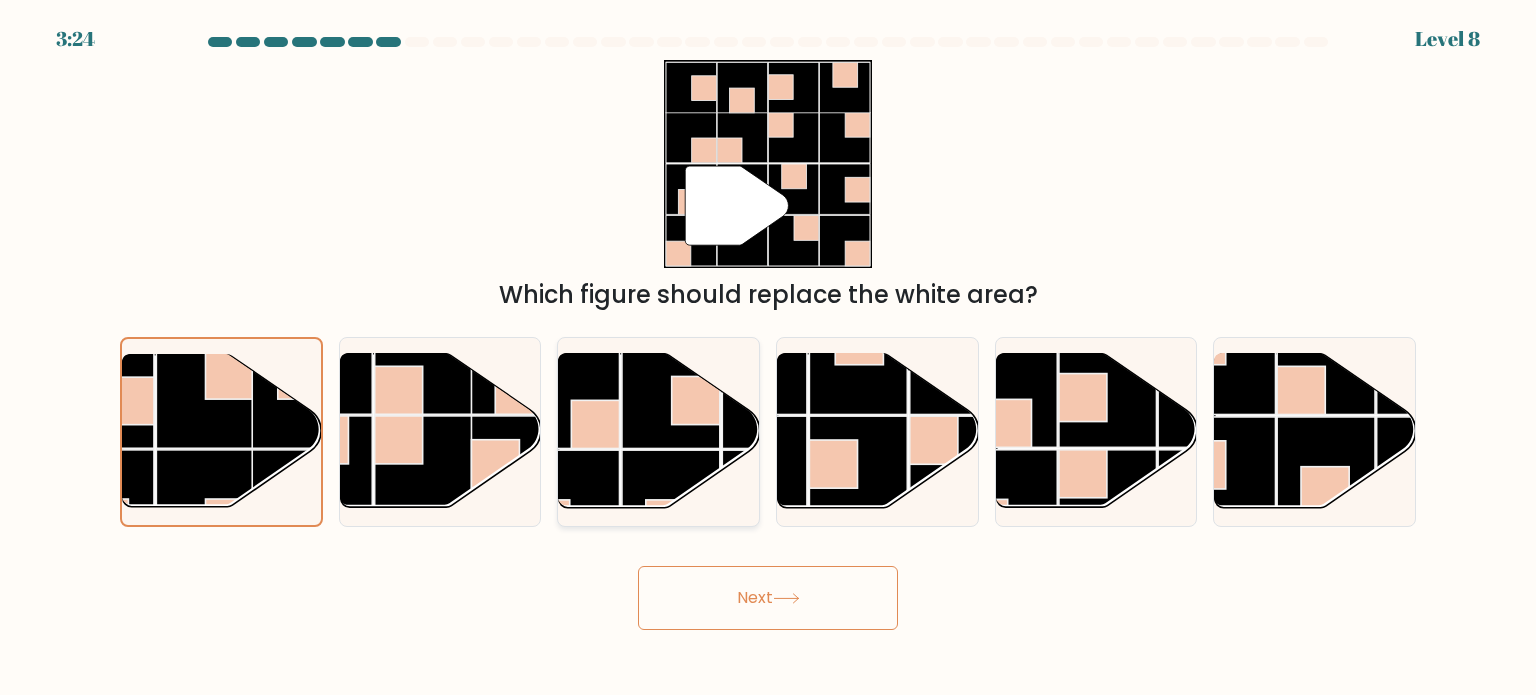 click at bounding box center (671, 499) 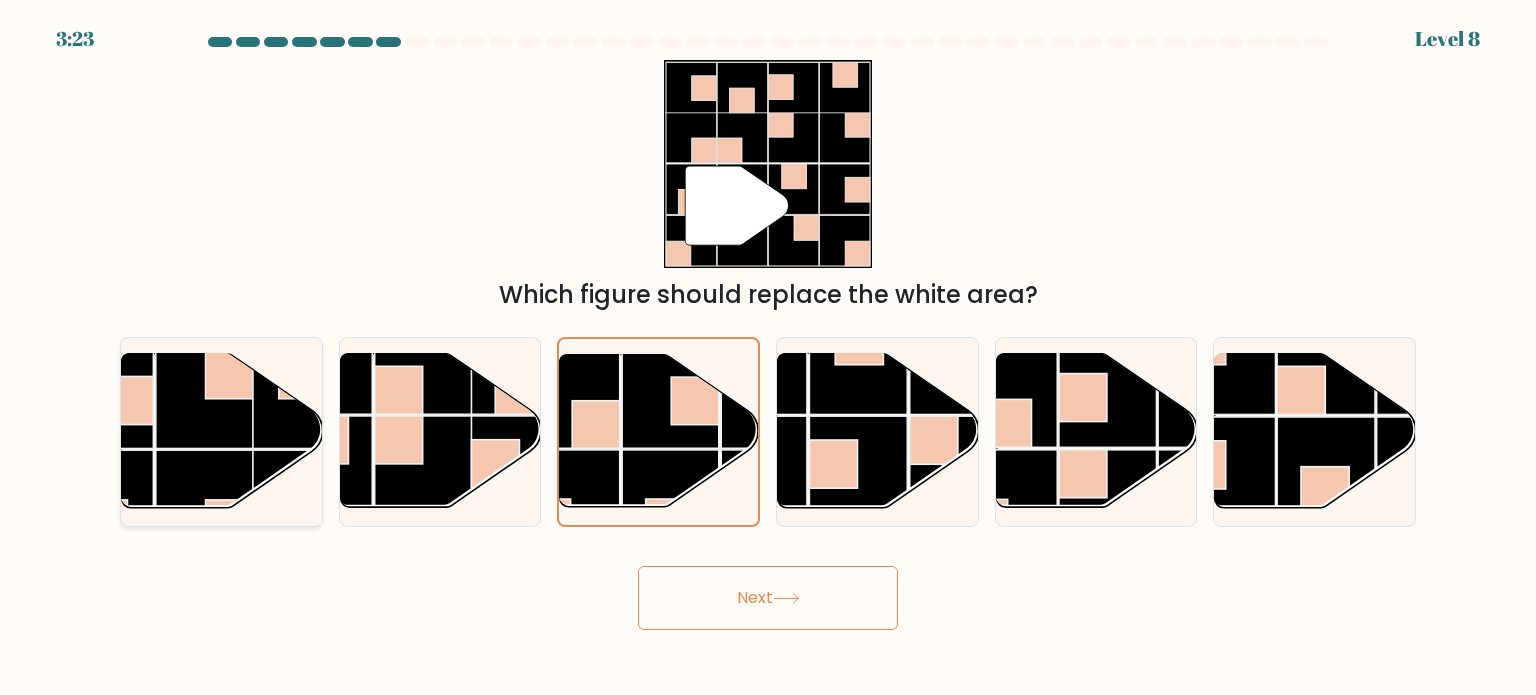 click at bounding box center [205, 499] 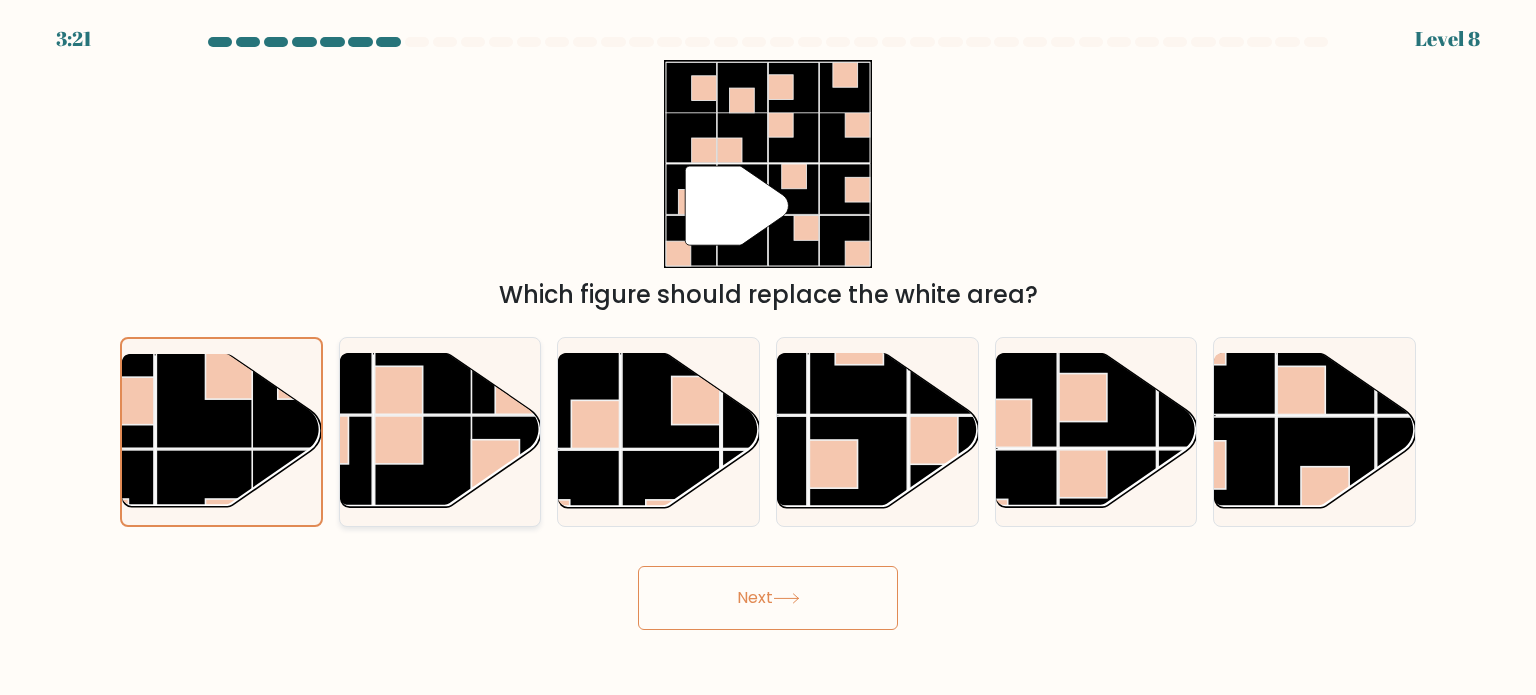 click at bounding box center [398, 440] 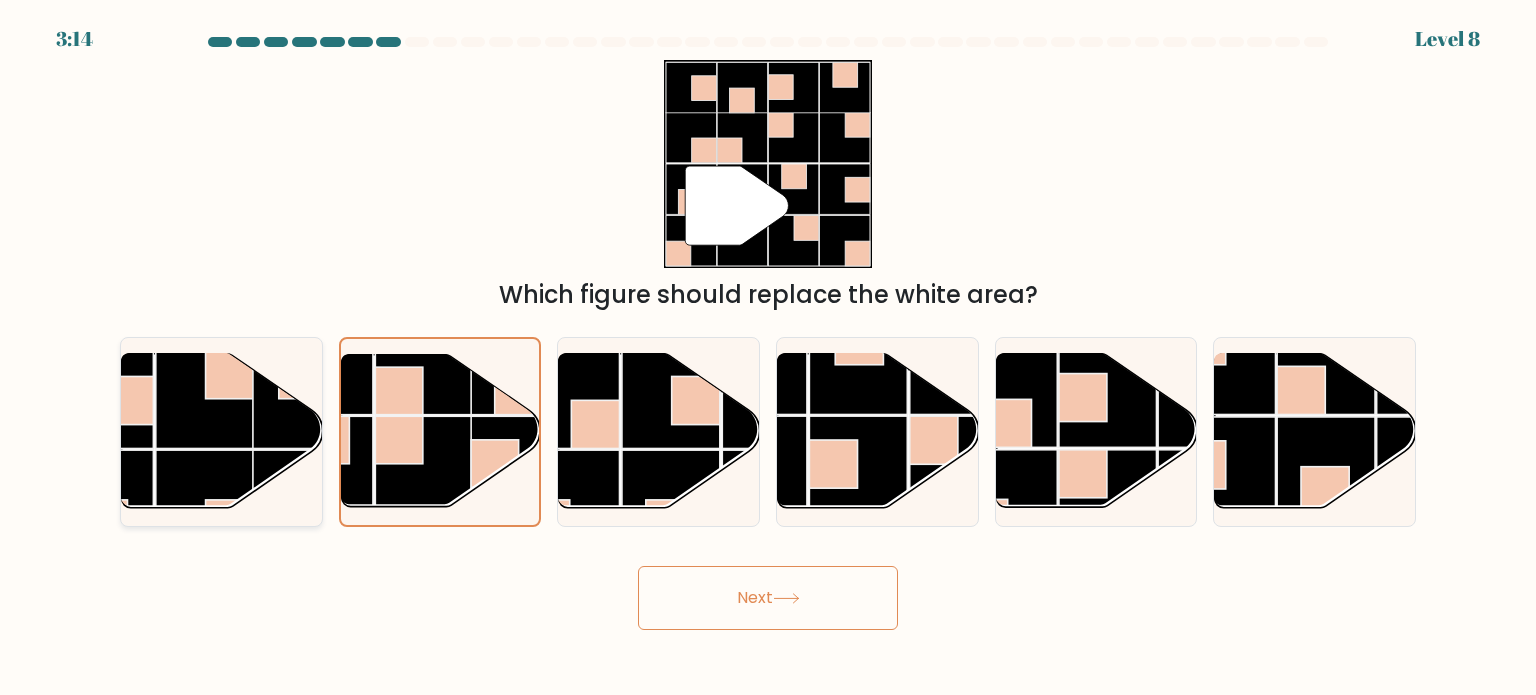 click at bounding box center [230, 375] 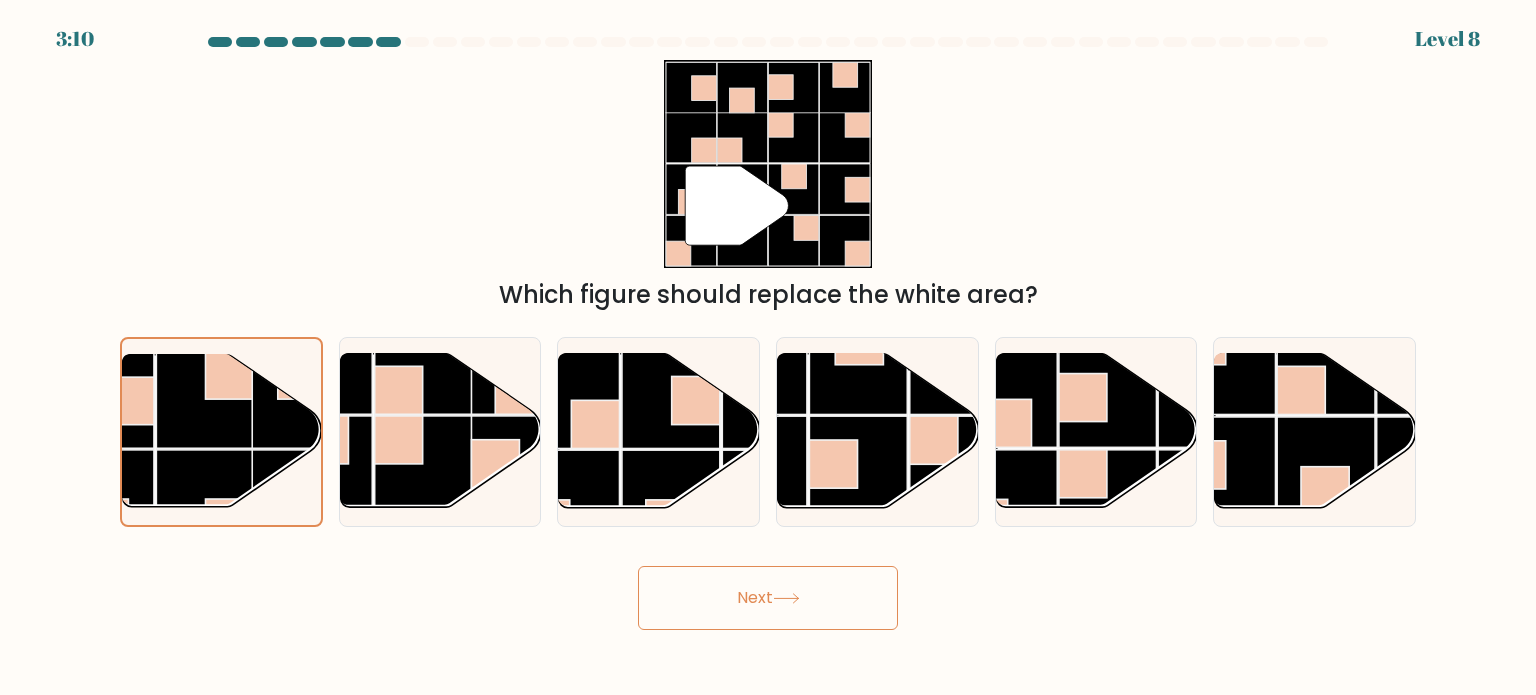 drag, startPoint x: 834, startPoint y: 602, endPoint x: 1061, endPoint y: 528, distance: 238.7572 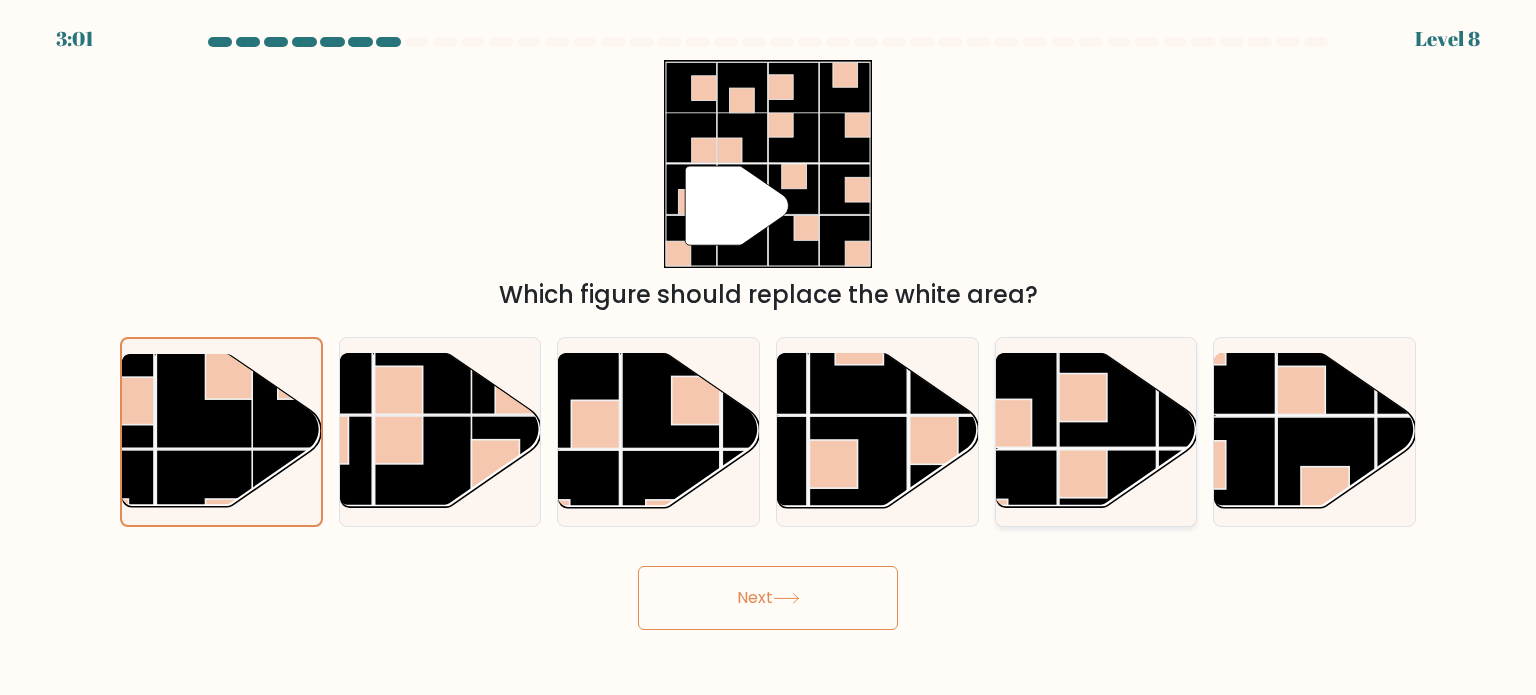 click at bounding box center (1108, 399) 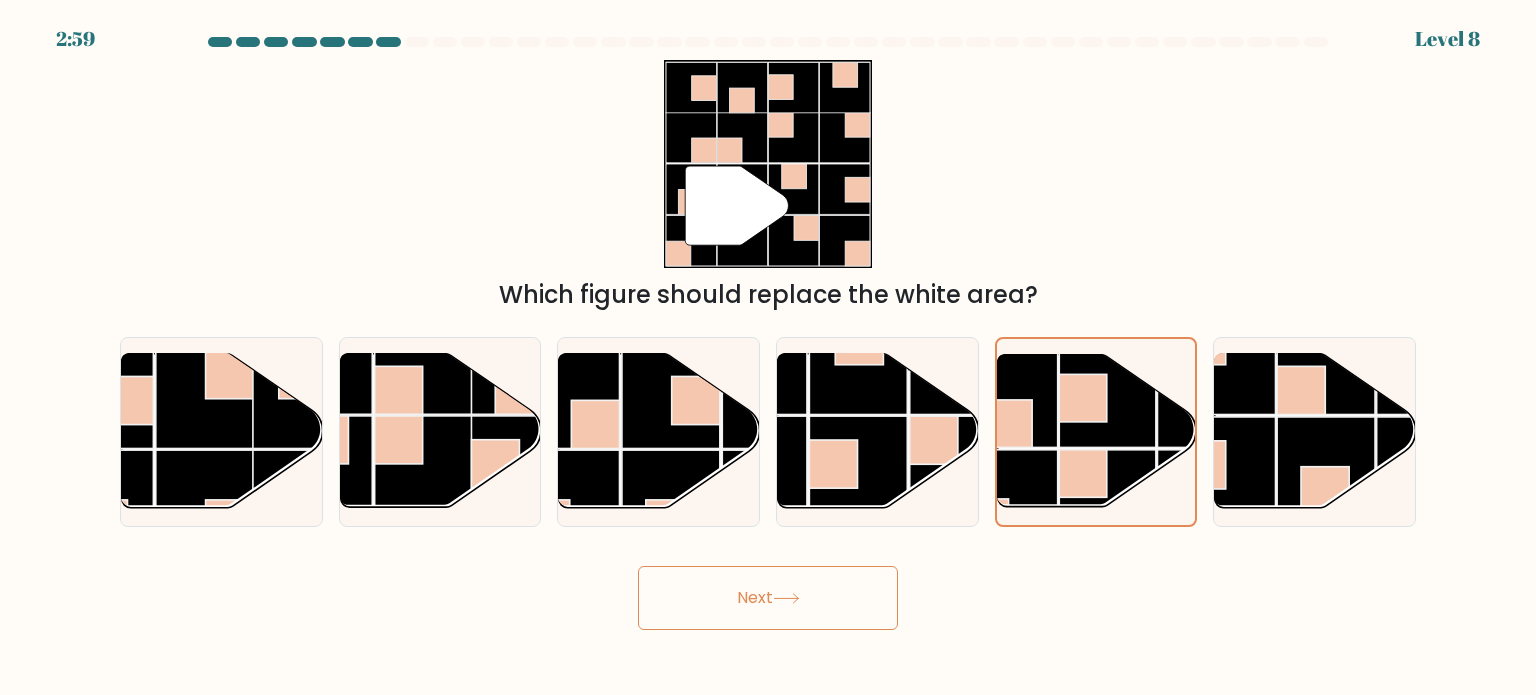 click on "Next" at bounding box center [768, 598] 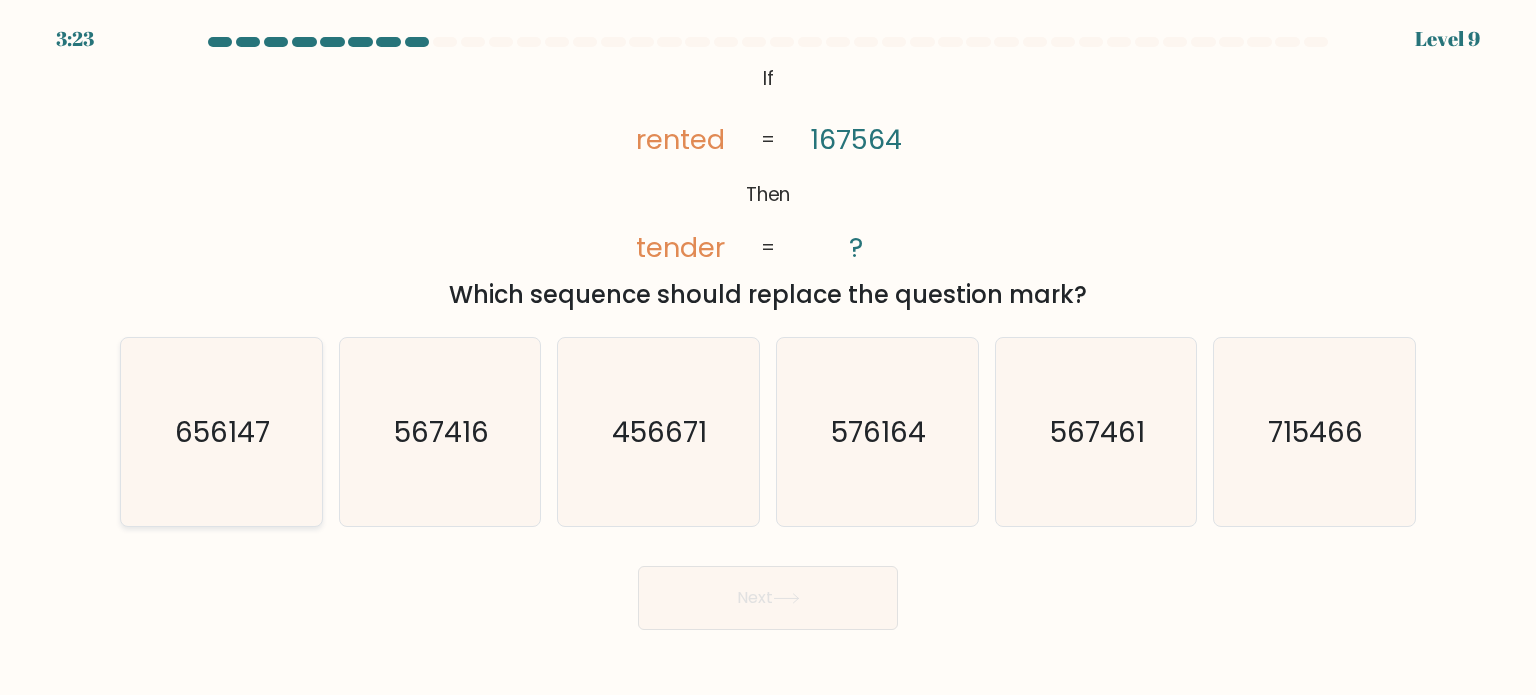 click on "656147" at bounding box center [223, 431] 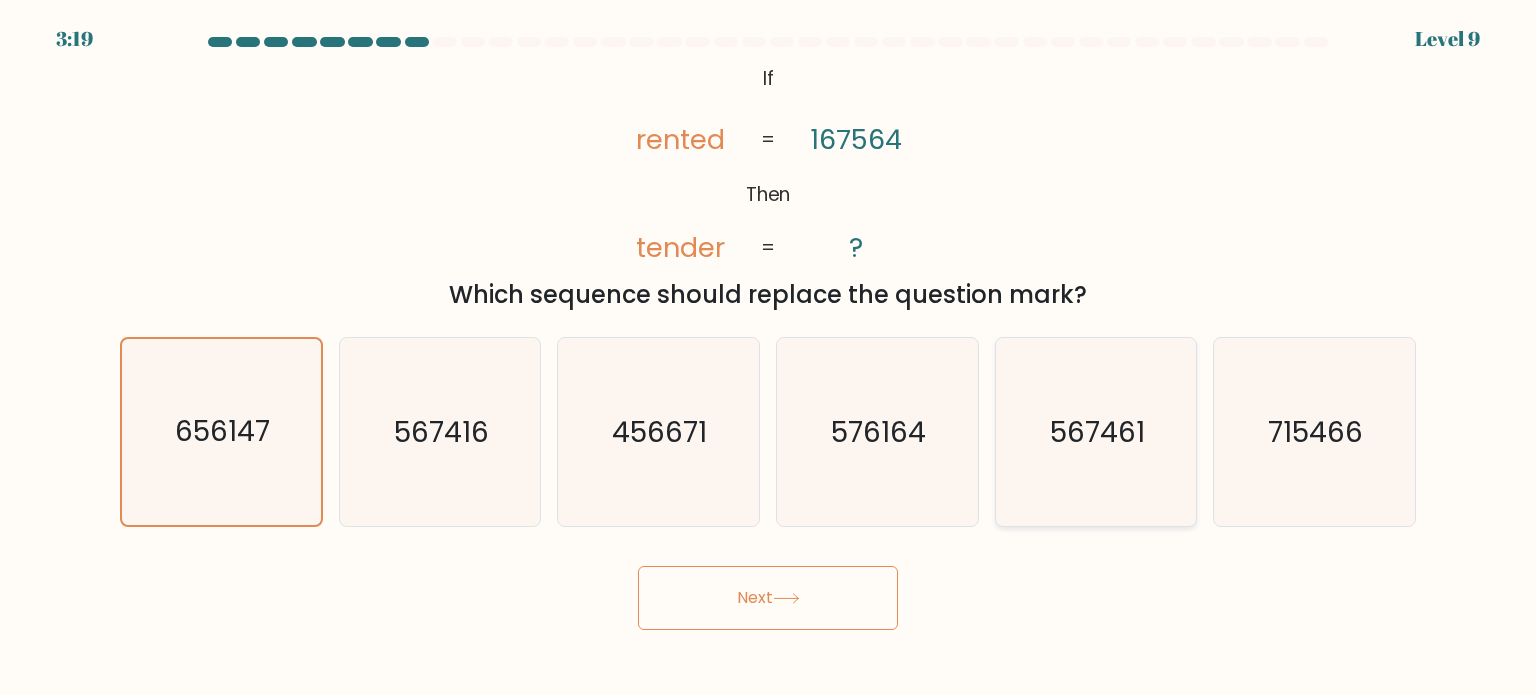 click on "567461" at bounding box center (1096, 432) 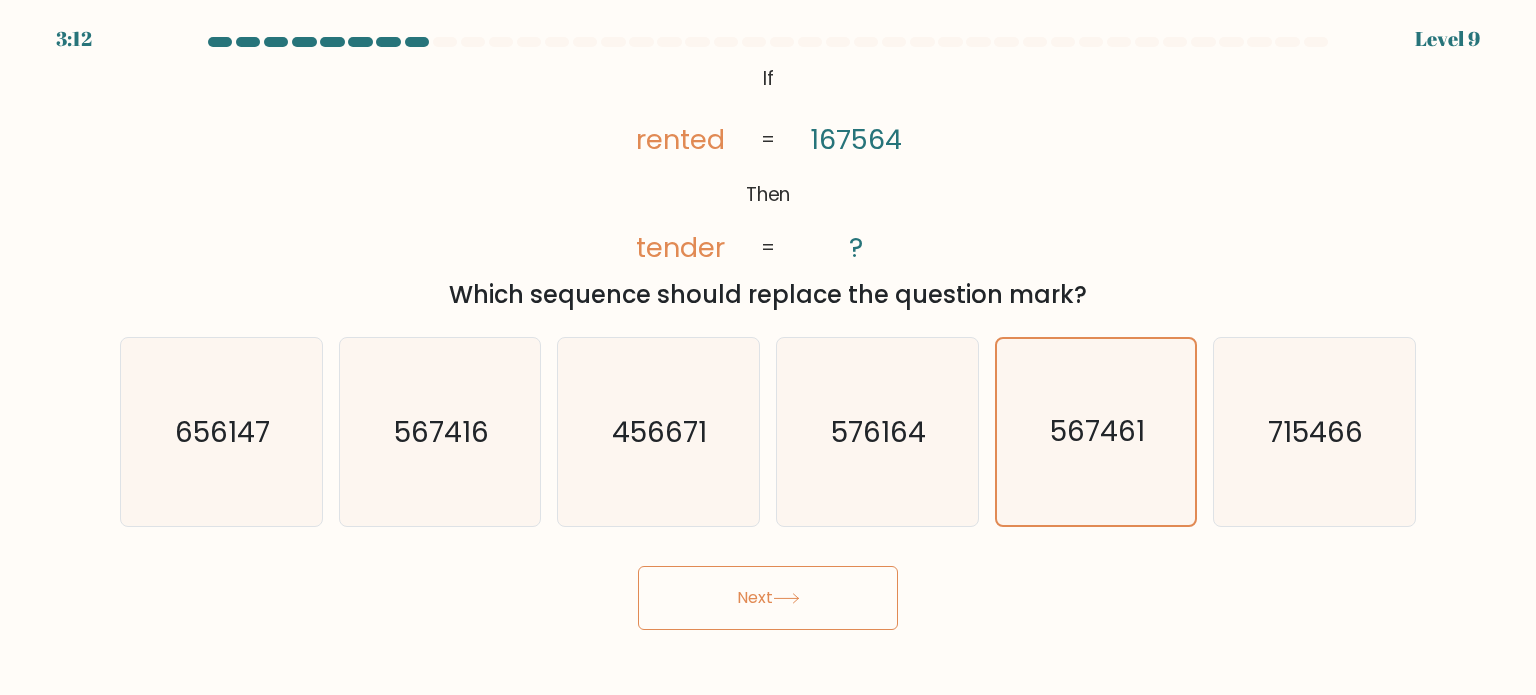 click on "Next" at bounding box center (768, 598) 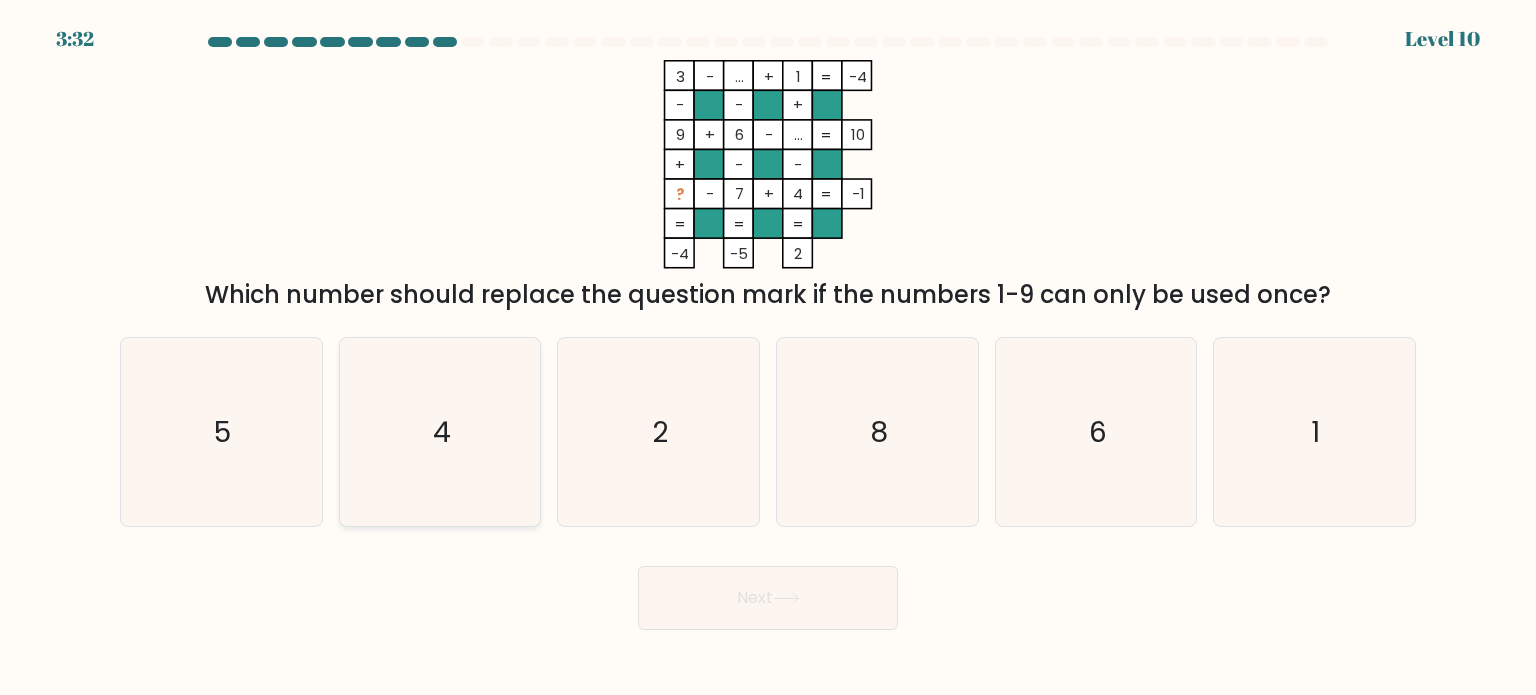 click on "4" at bounding box center (442, 431) 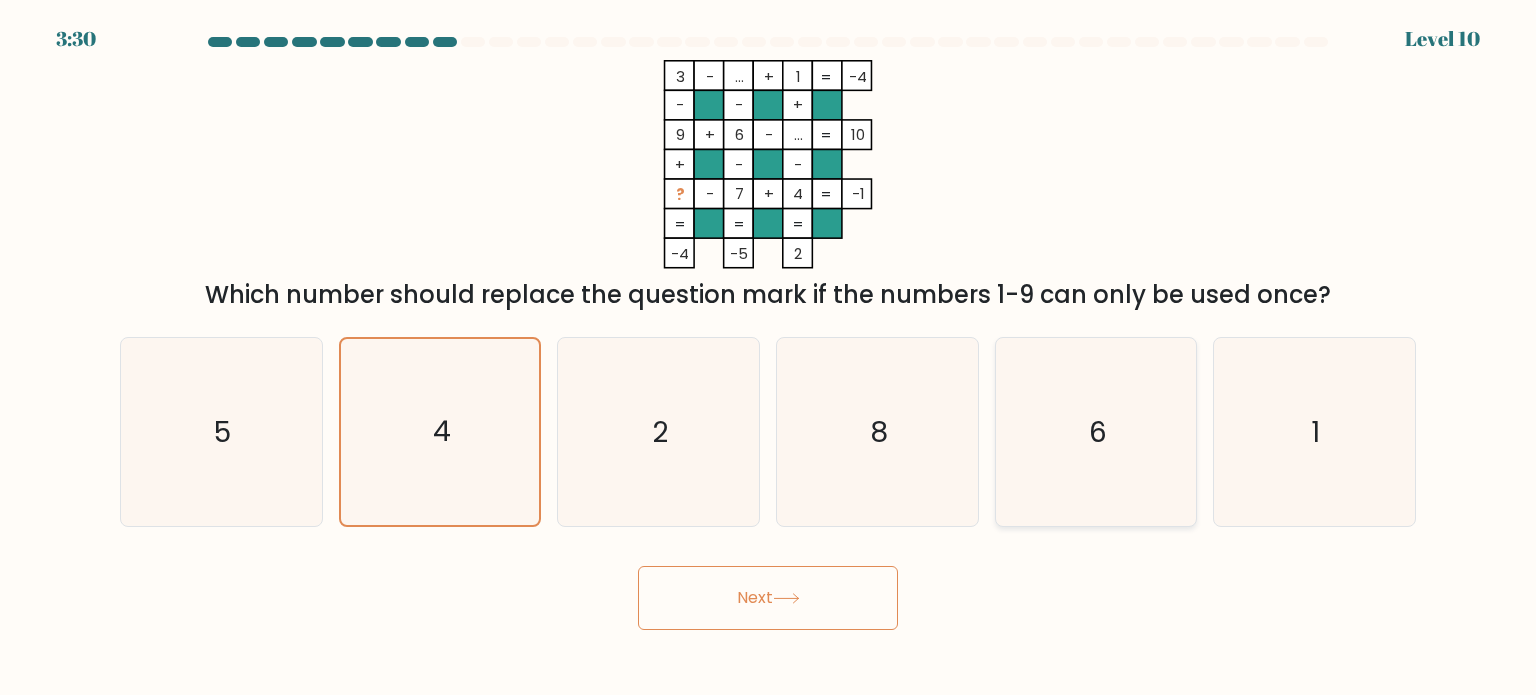 click on "6" at bounding box center [1096, 432] 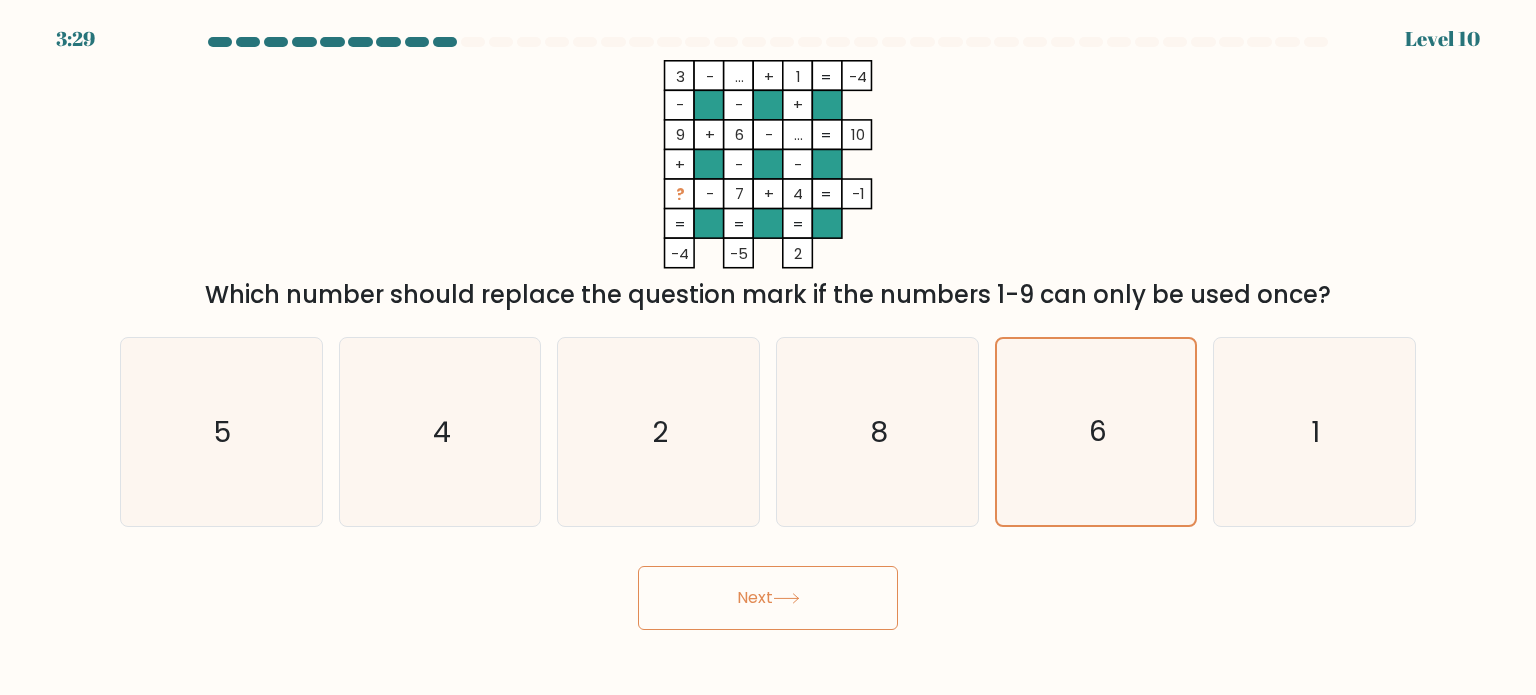 click on "Next" at bounding box center (768, 598) 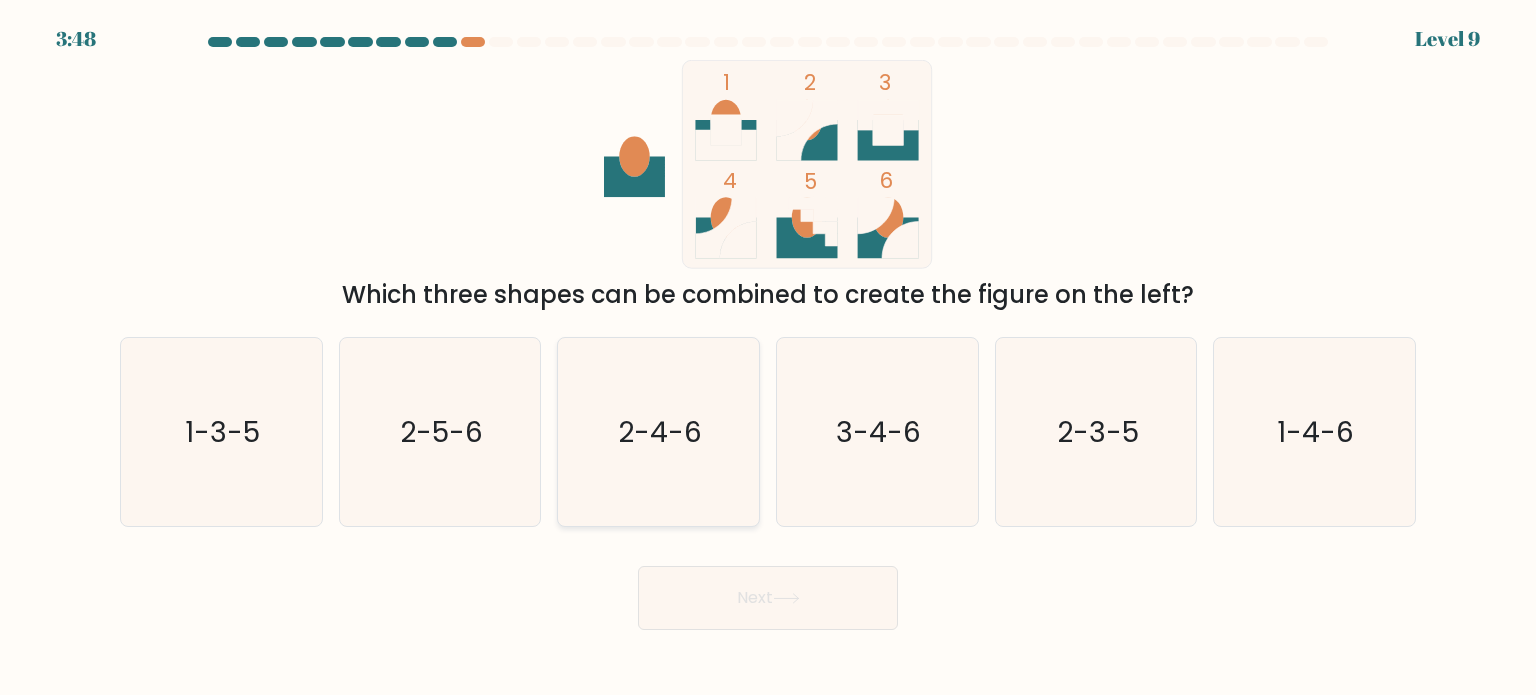 click on "2-4-6" at bounding box center [658, 432] 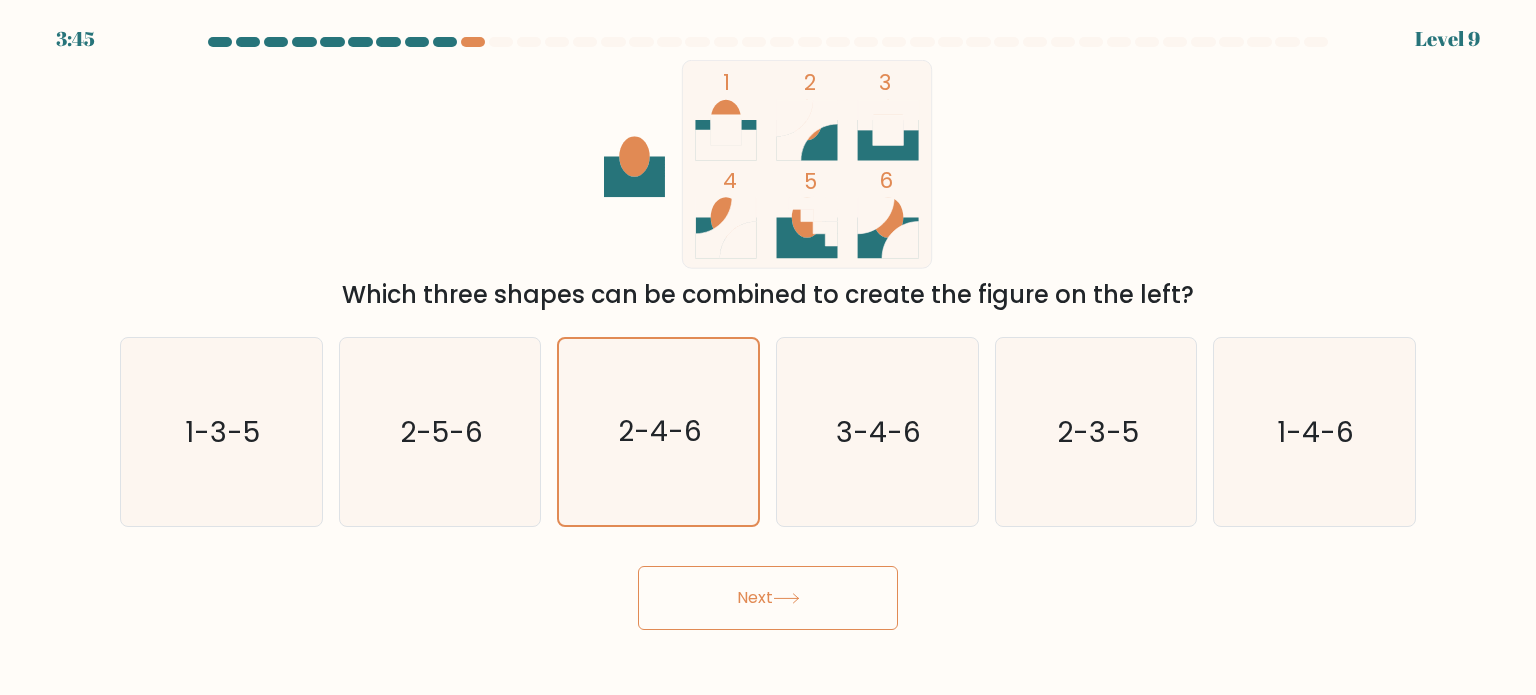 click on "Next" at bounding box center [768, 598] 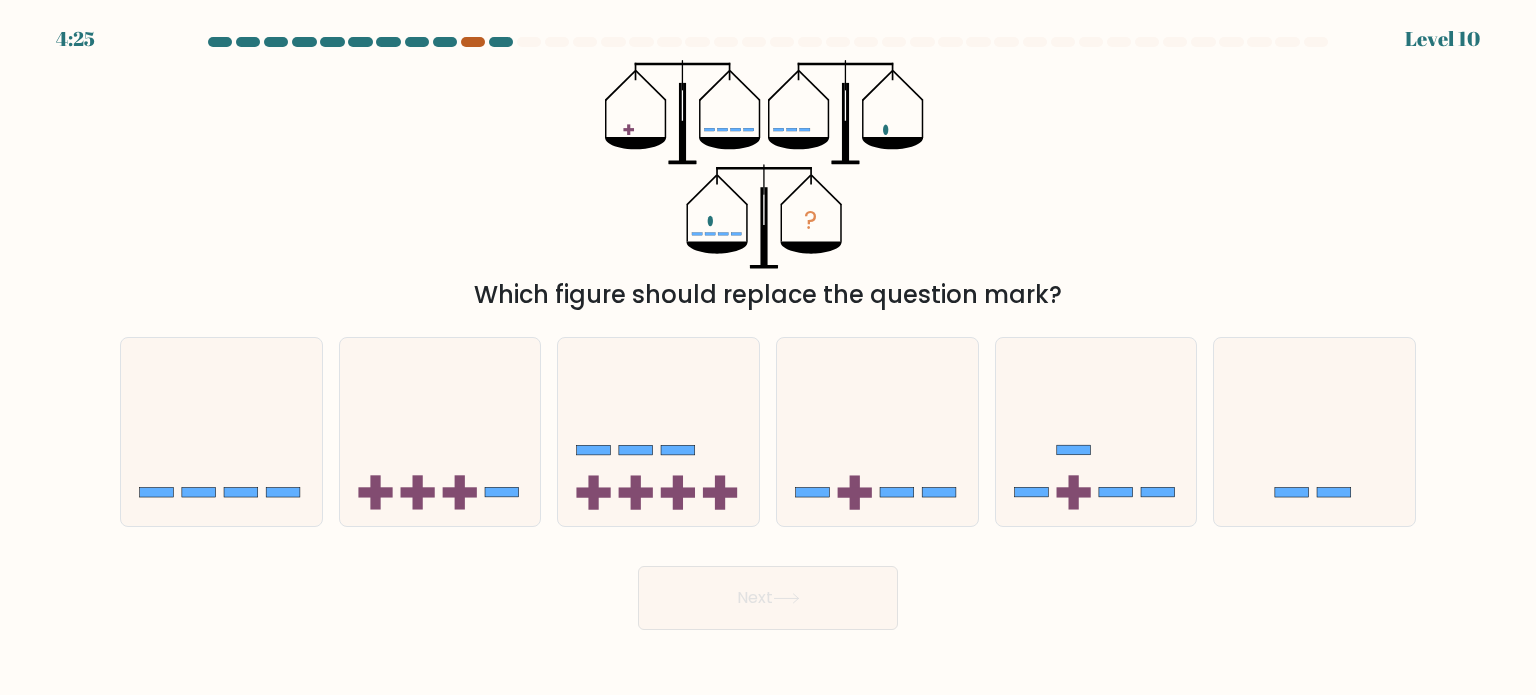 click at bounding box center (473, 42) 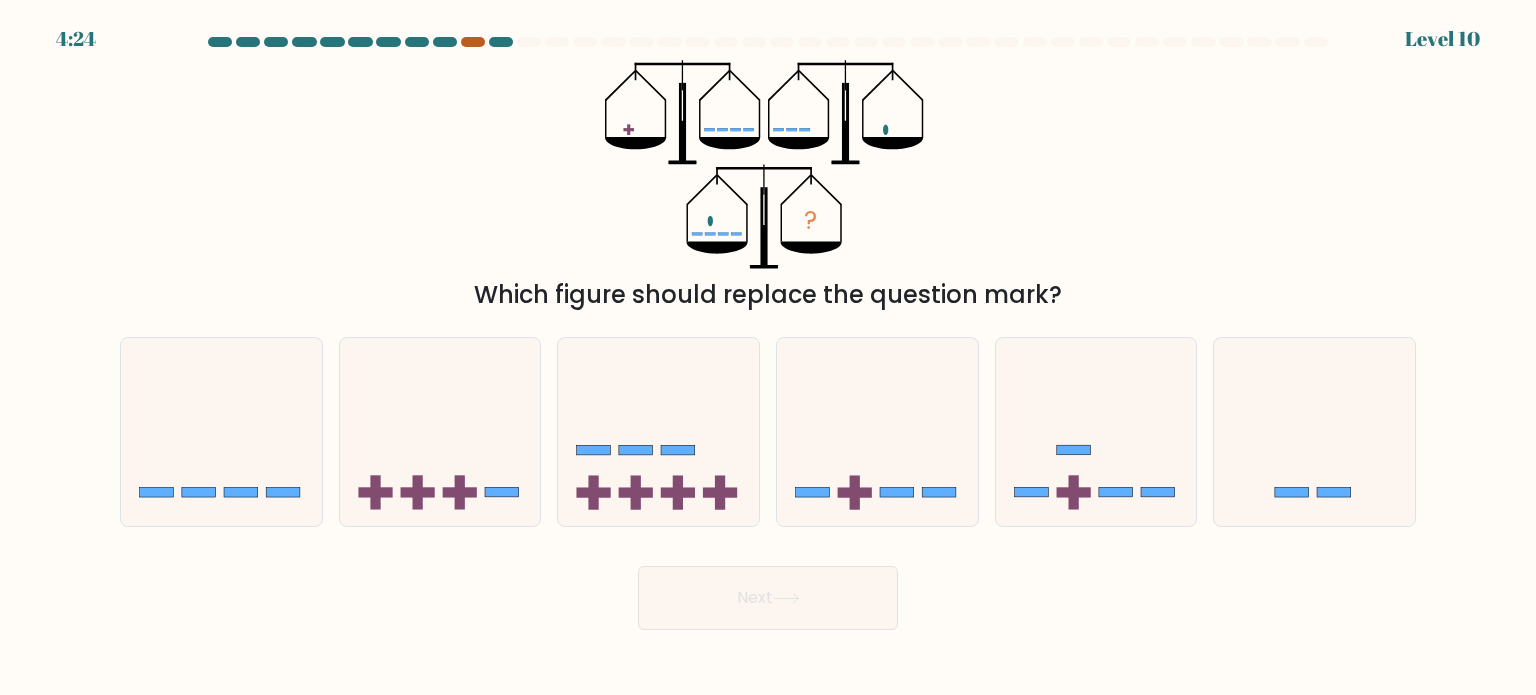 click at bounding box center [473, 42] 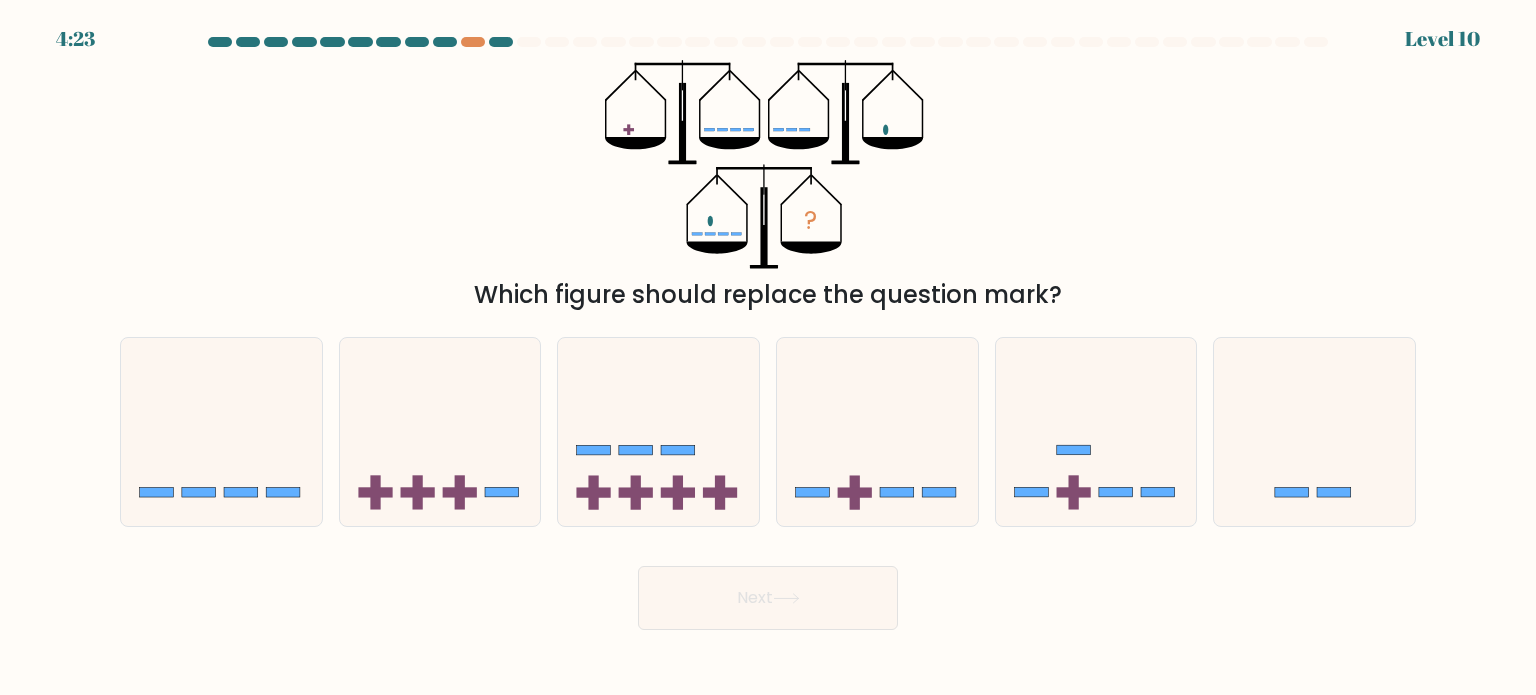 click on "4:23
Level 10" at bounding box center (768, 27) 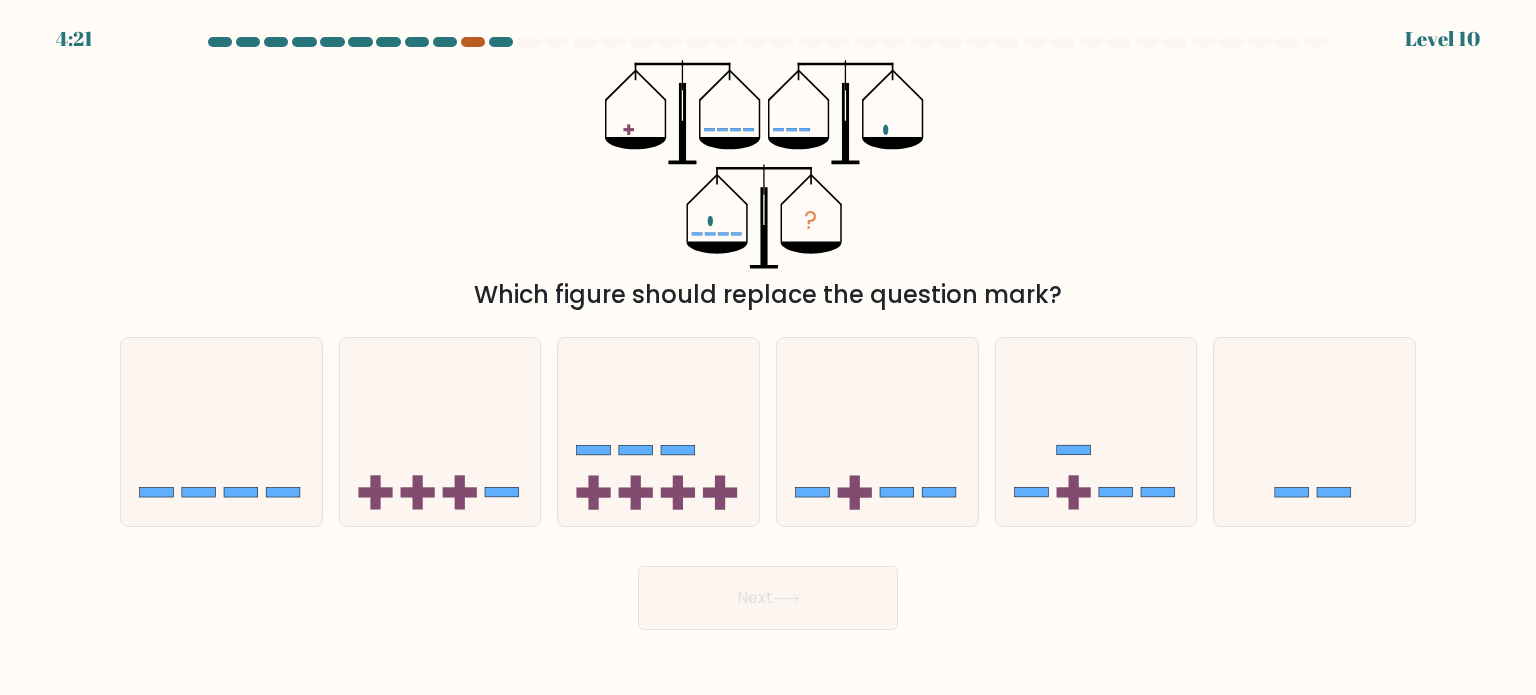 click at bounding box center (473, 42) 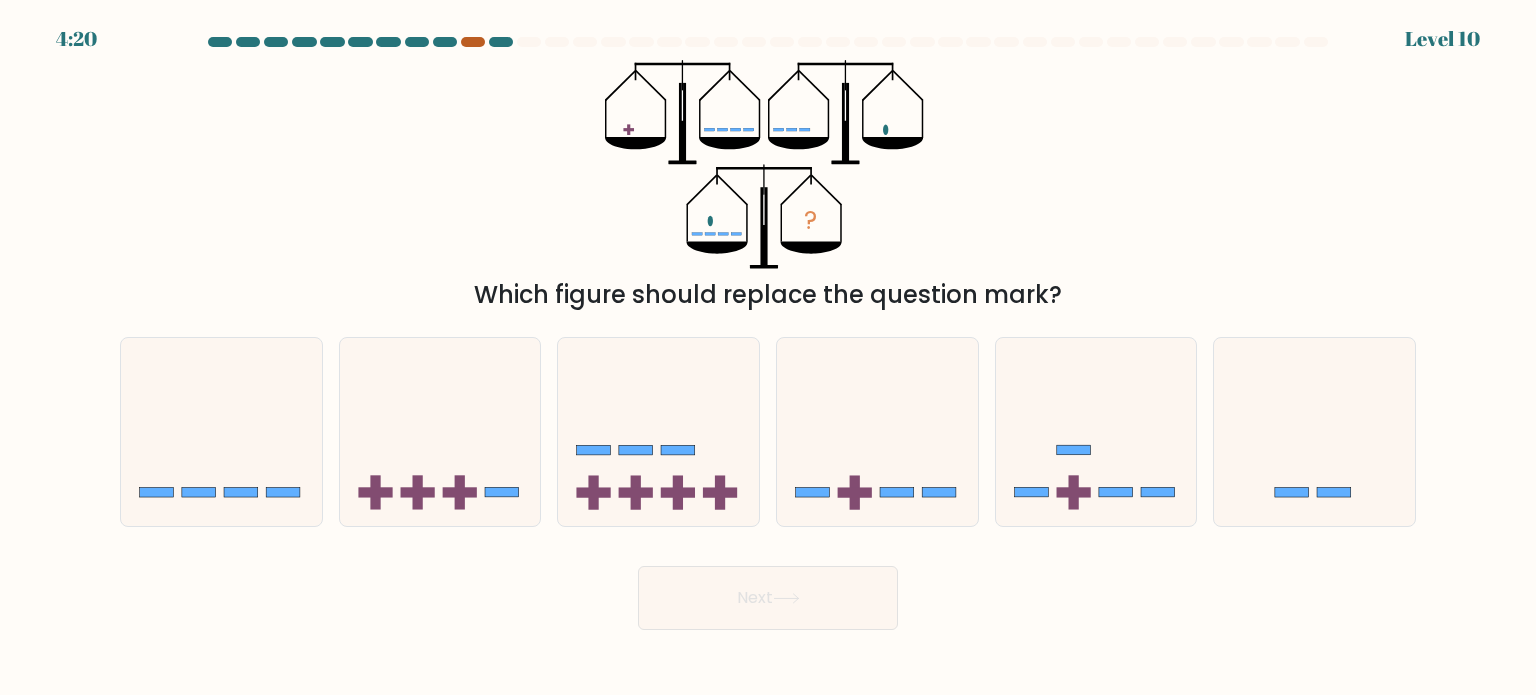 click at bounding box center [473, 42] 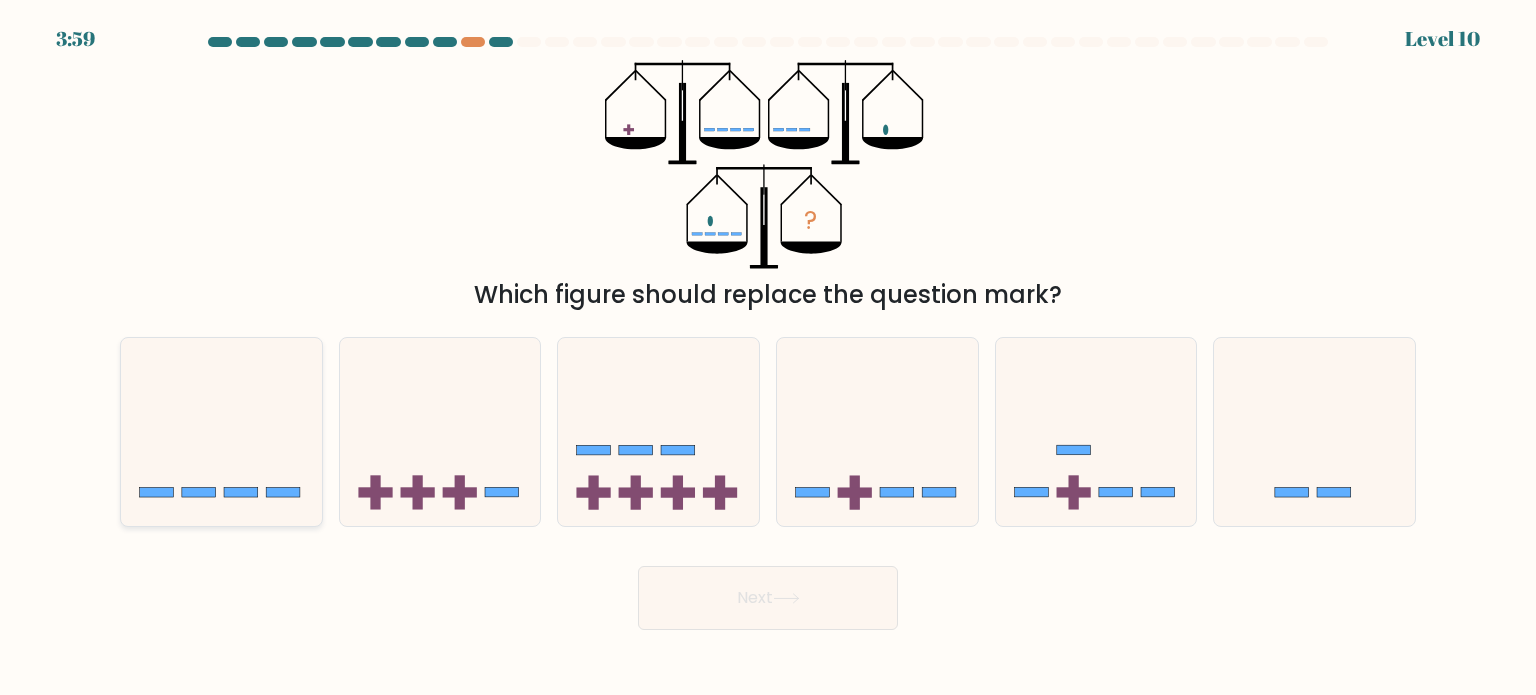drag, startPoint x: 288, startPoint y: 443, endPoint x: 260, endPoint y: 486, distance: 51.312767 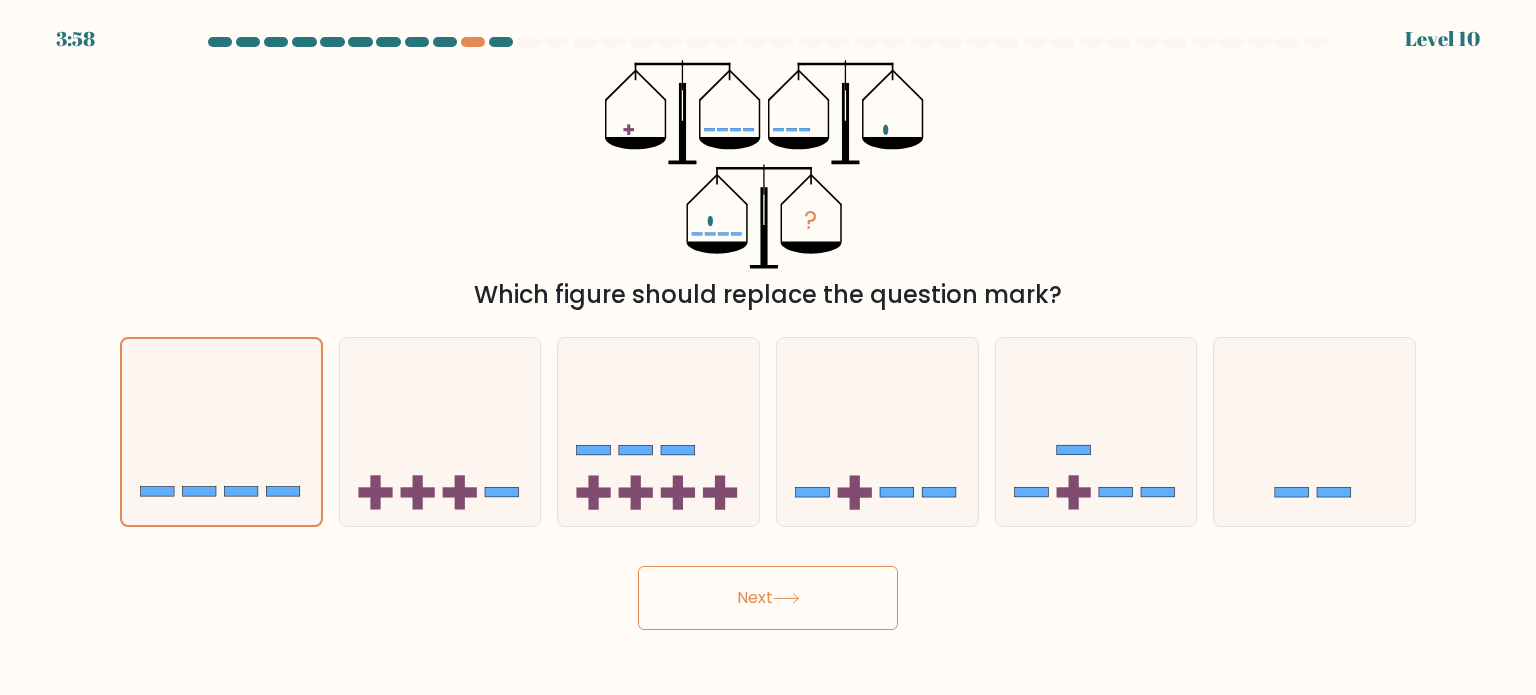 click on "Next" at bounding box center [768, 598] 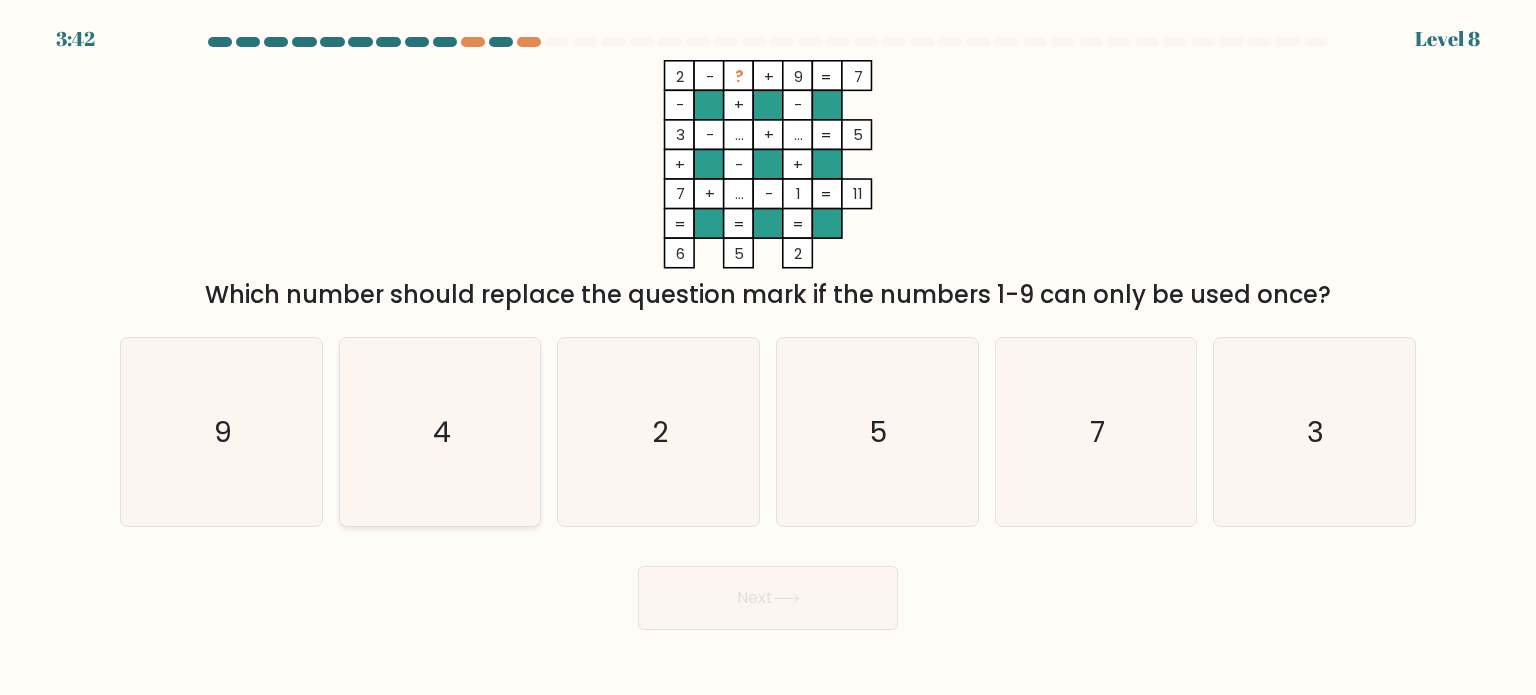 click on "4" at bounding box center [440, 432] 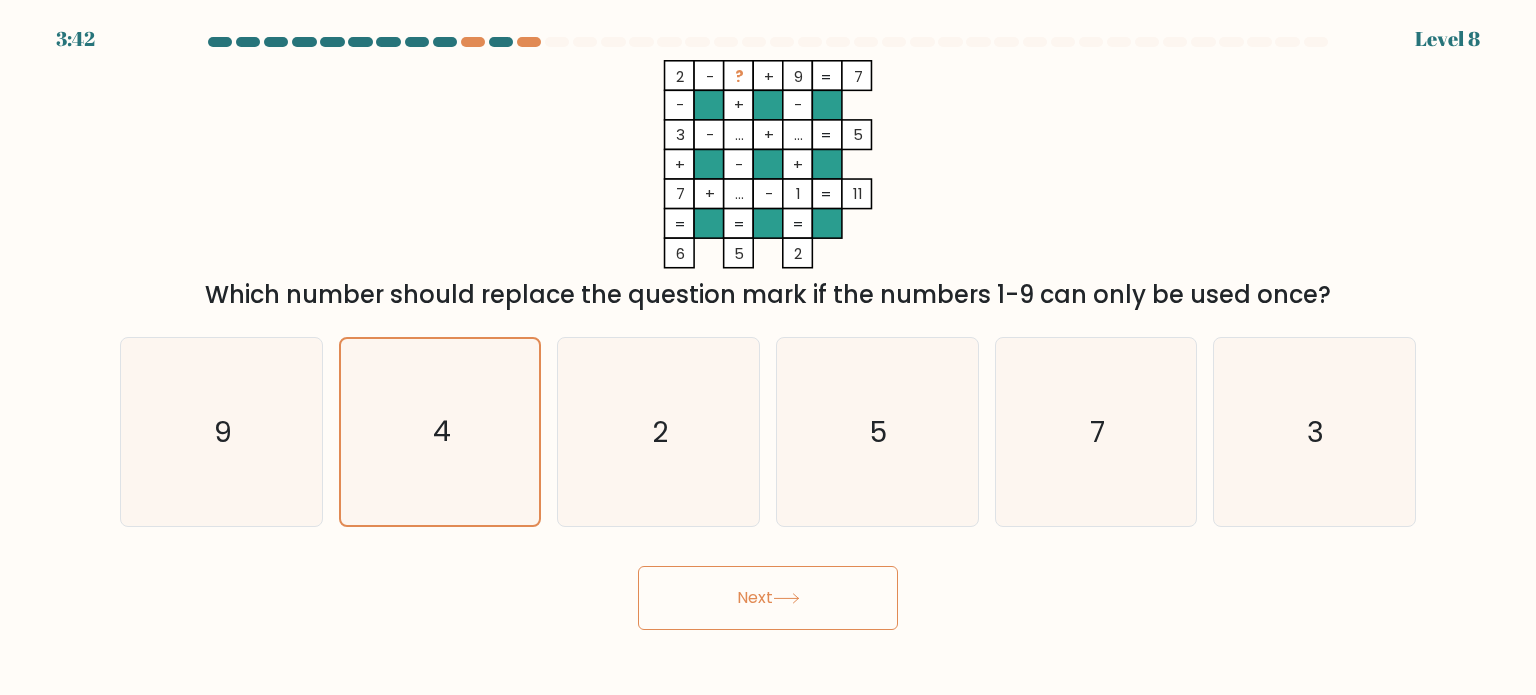 click on "Next" at bounding box center [768, 598] 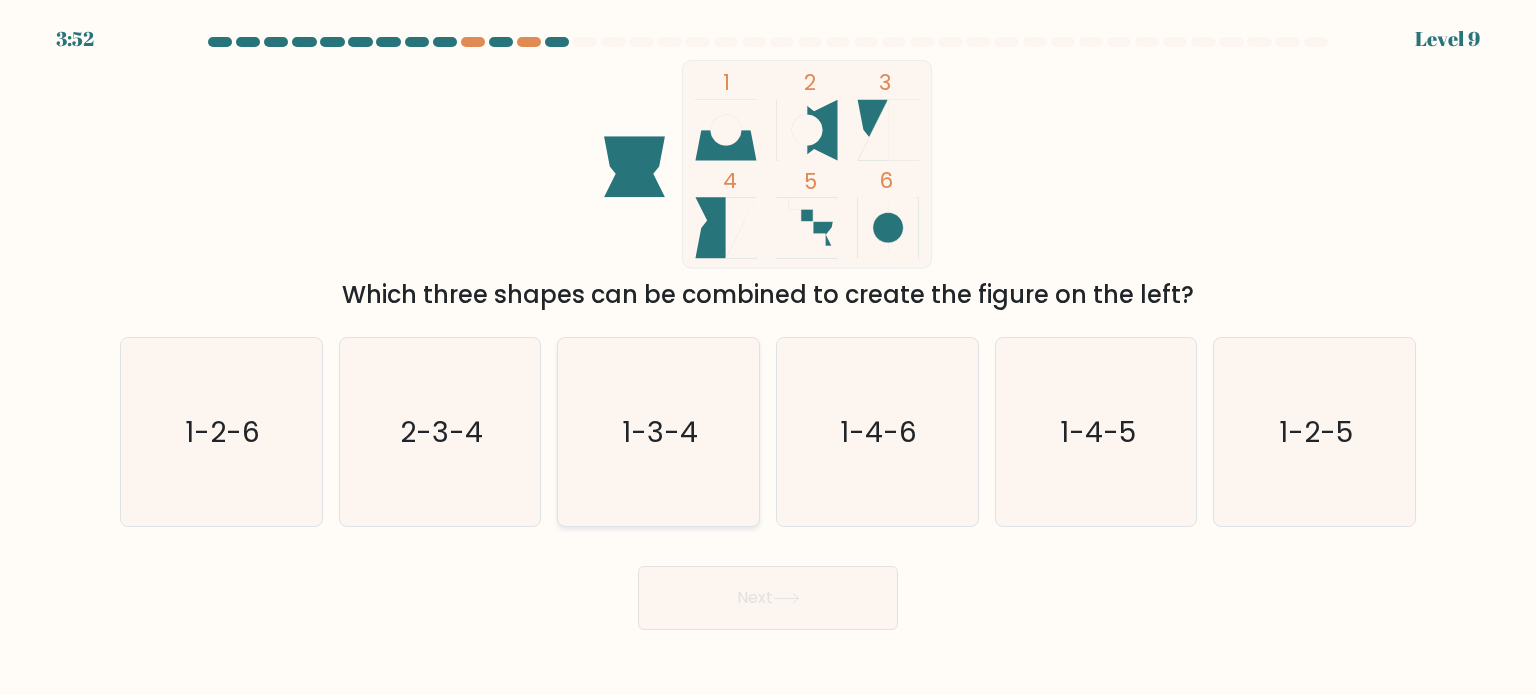 click on "1-3-4" at bounding box center (658, 432) 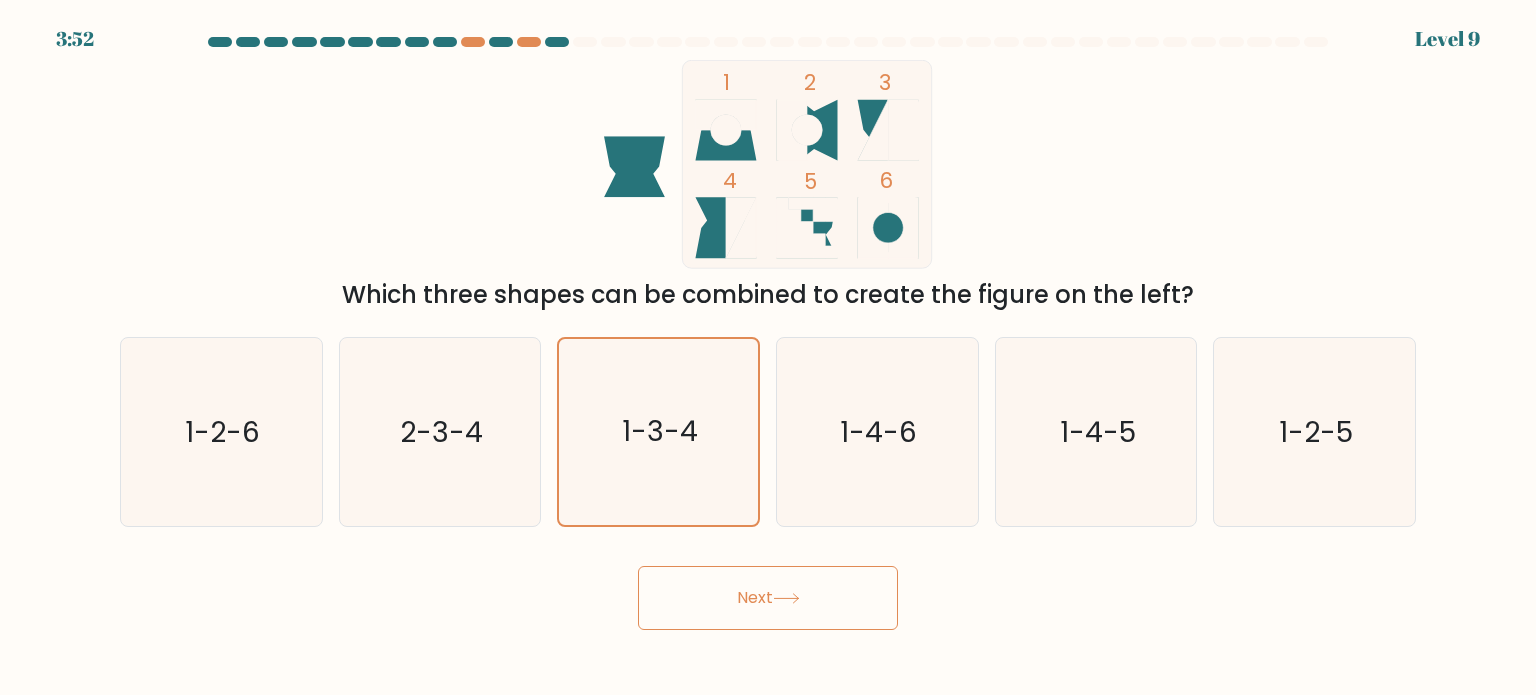 click on "Next" at bounding box center [768, 598] 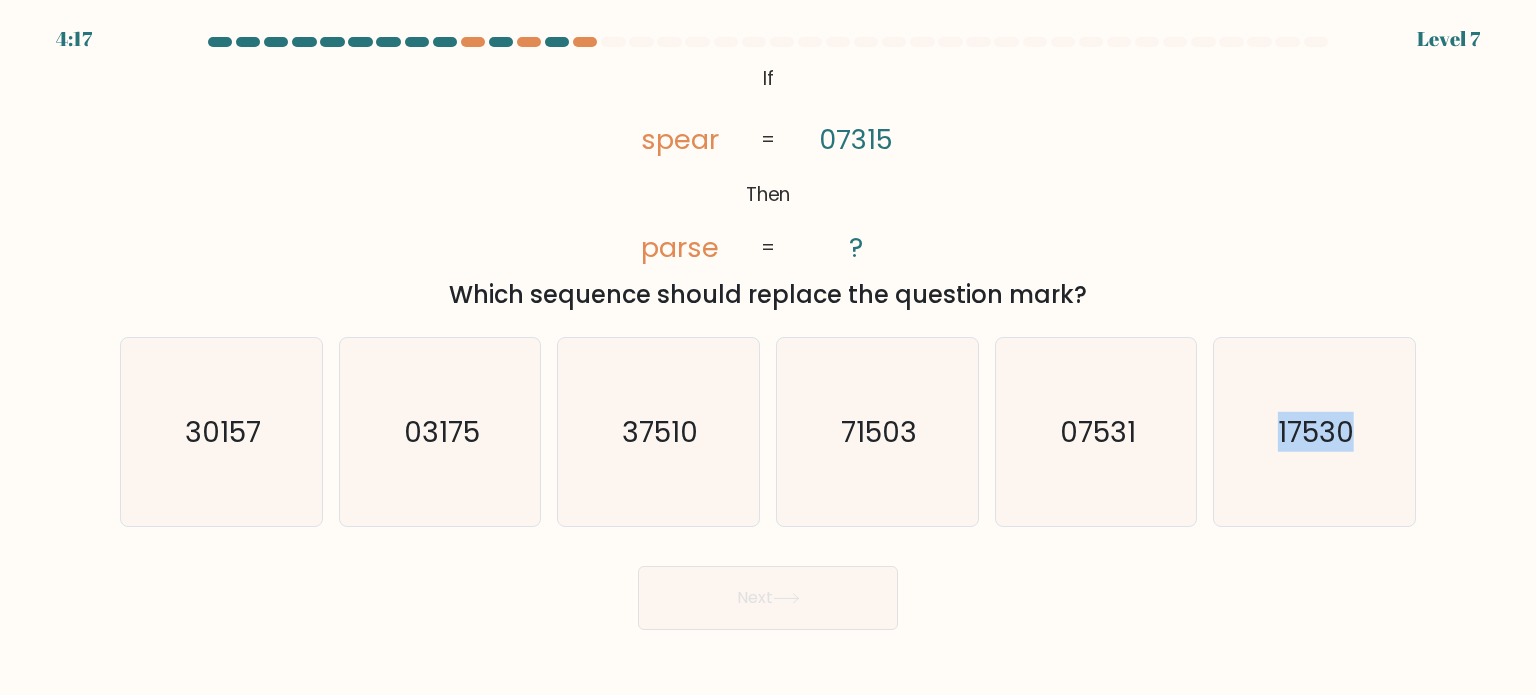 drag, startPoint x: 1144, startPoint y: 457, endPoint x: 887, endPoint y: 635, distance: 312.62277 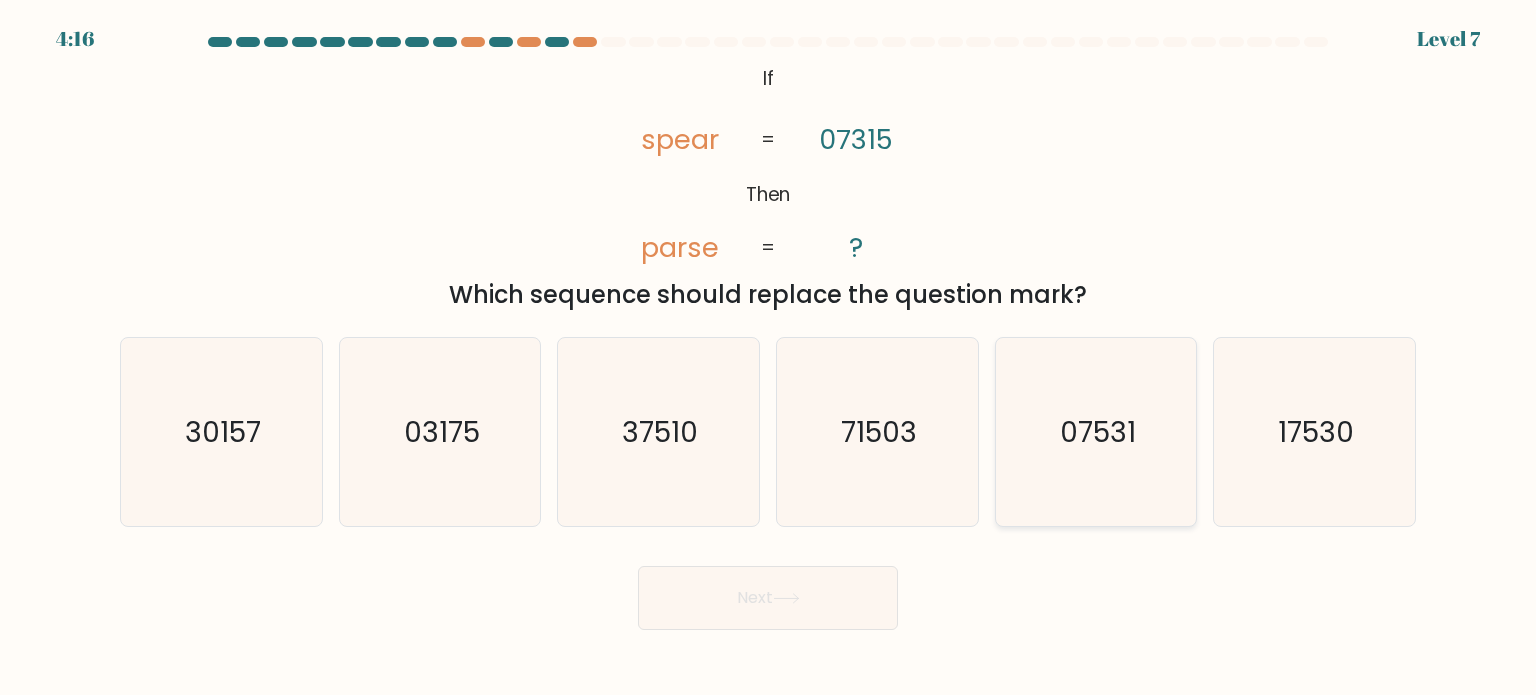 click on "07531" at bounding box center [1096, 432] 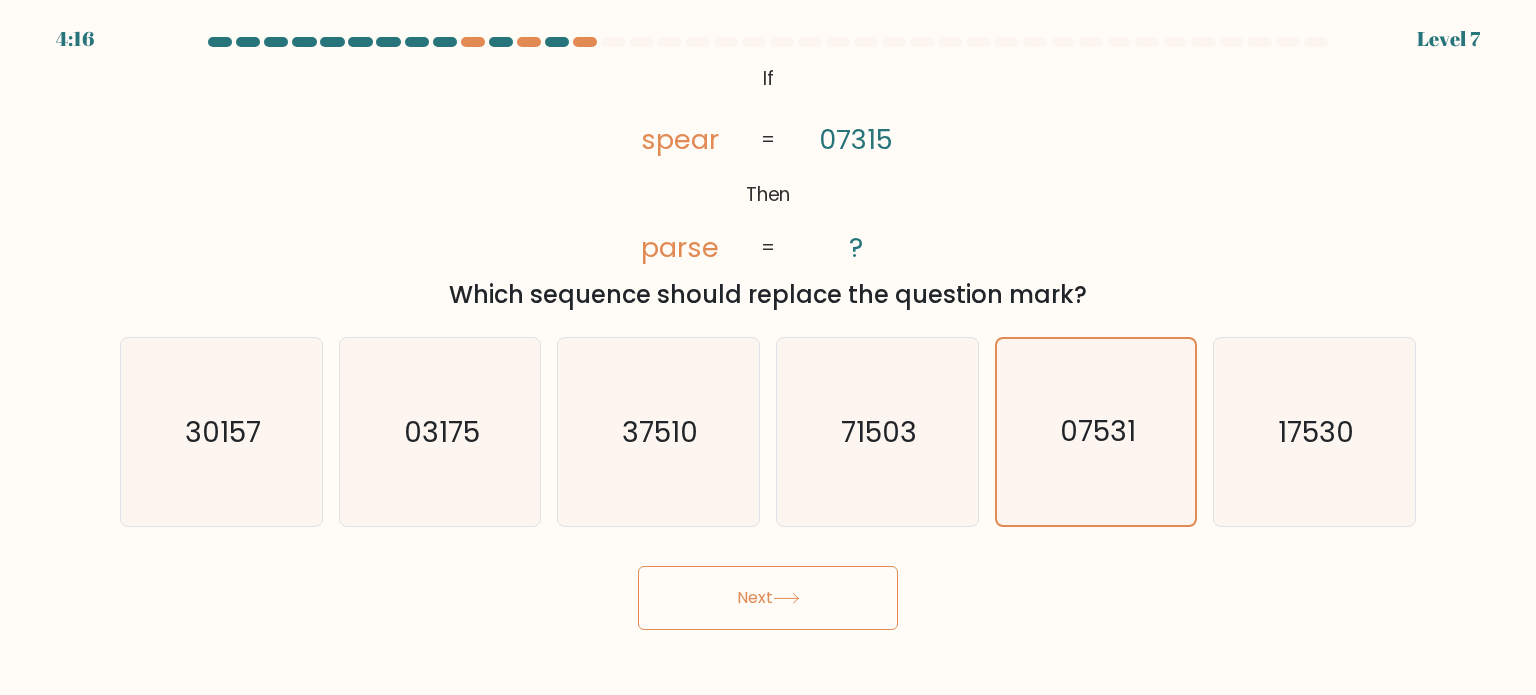 click on "Next" at bounding box center (768, 598) 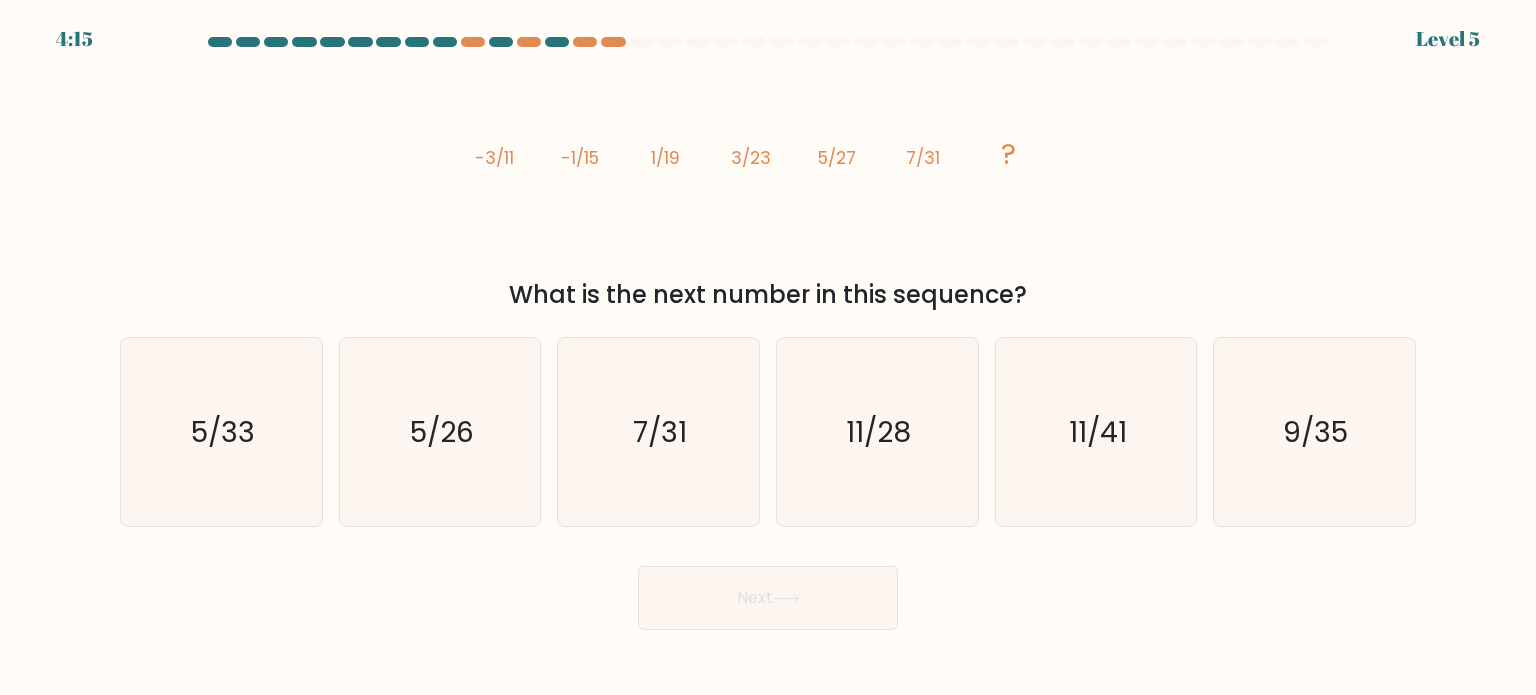 click on "Next" at bounding box center (768, 598) 